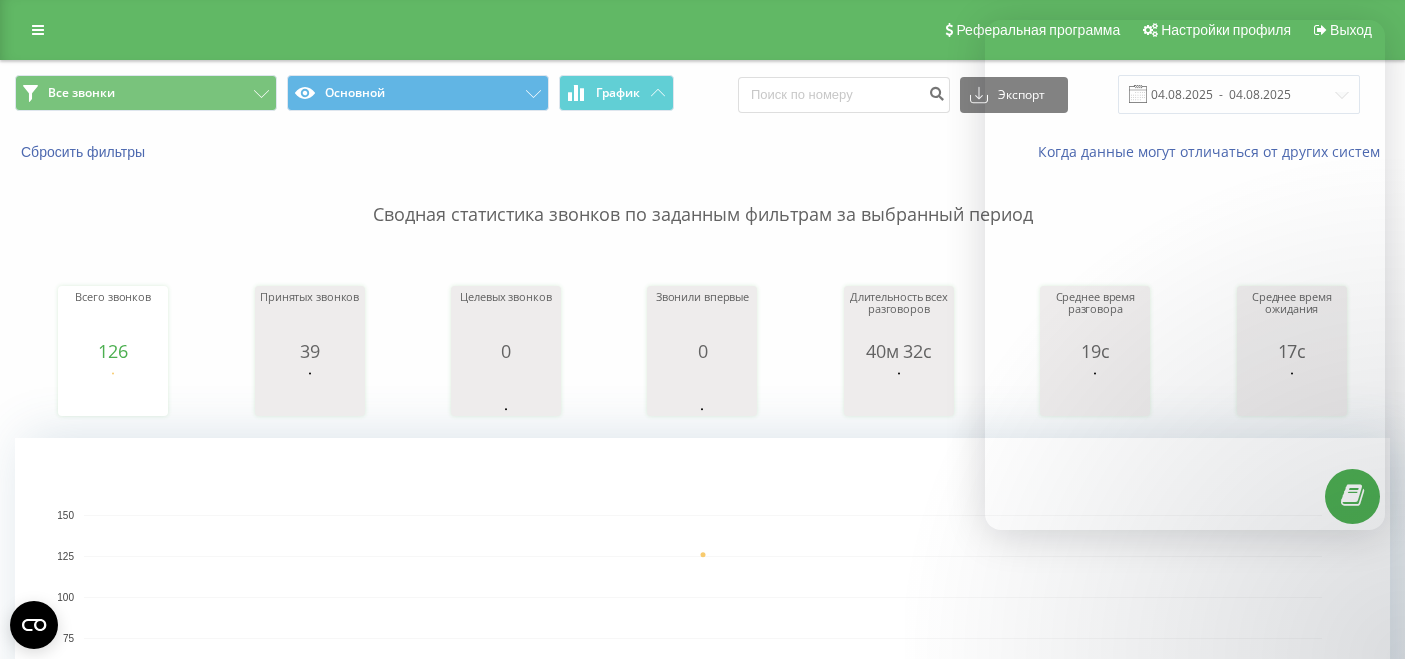 scroll, scrollTop: 0, scrollLeft: 0, axis: both 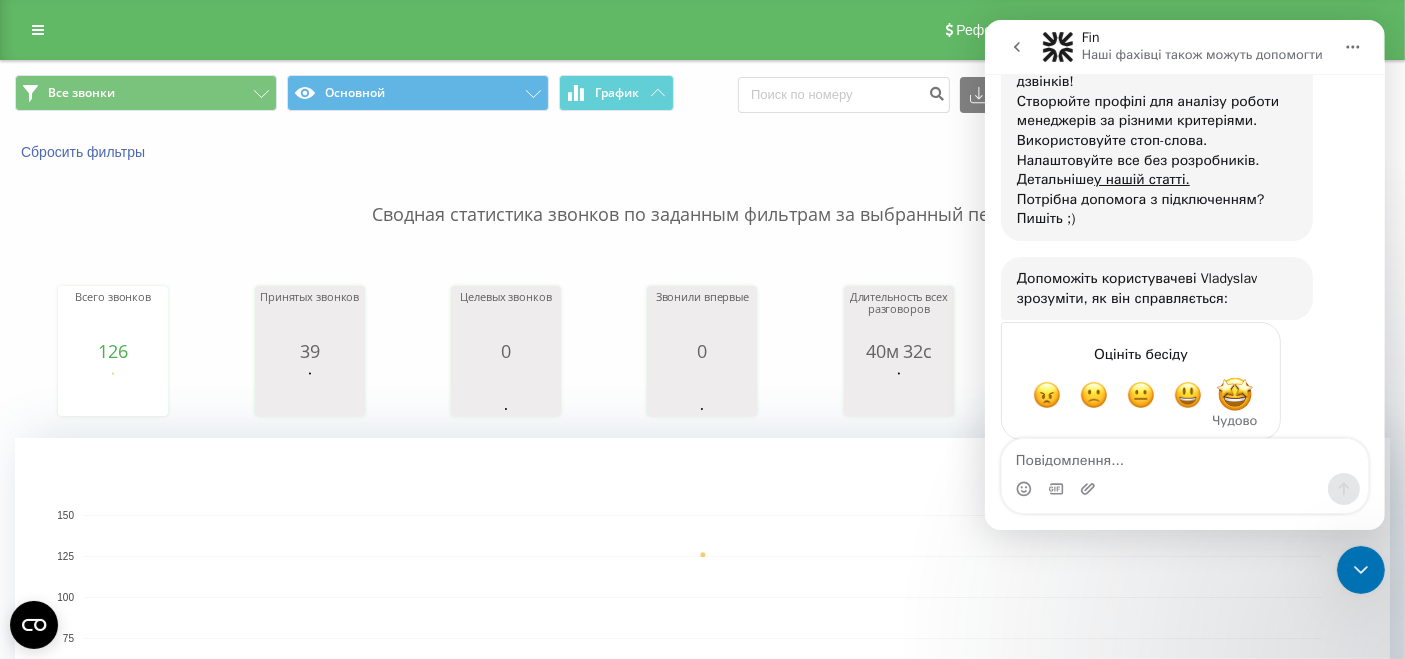 click at bounding box center (1234, 395) 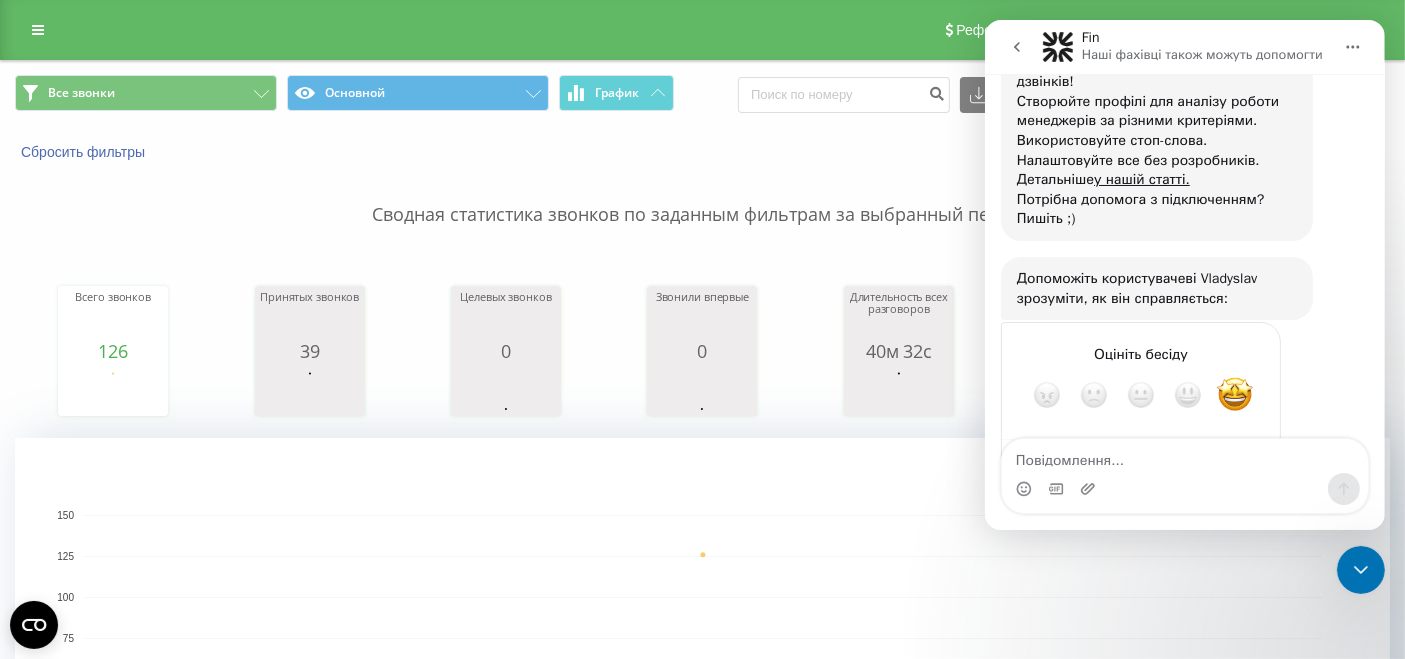 scroll, scrollTop: 1350, scrollLeft: 0, axis: vertical 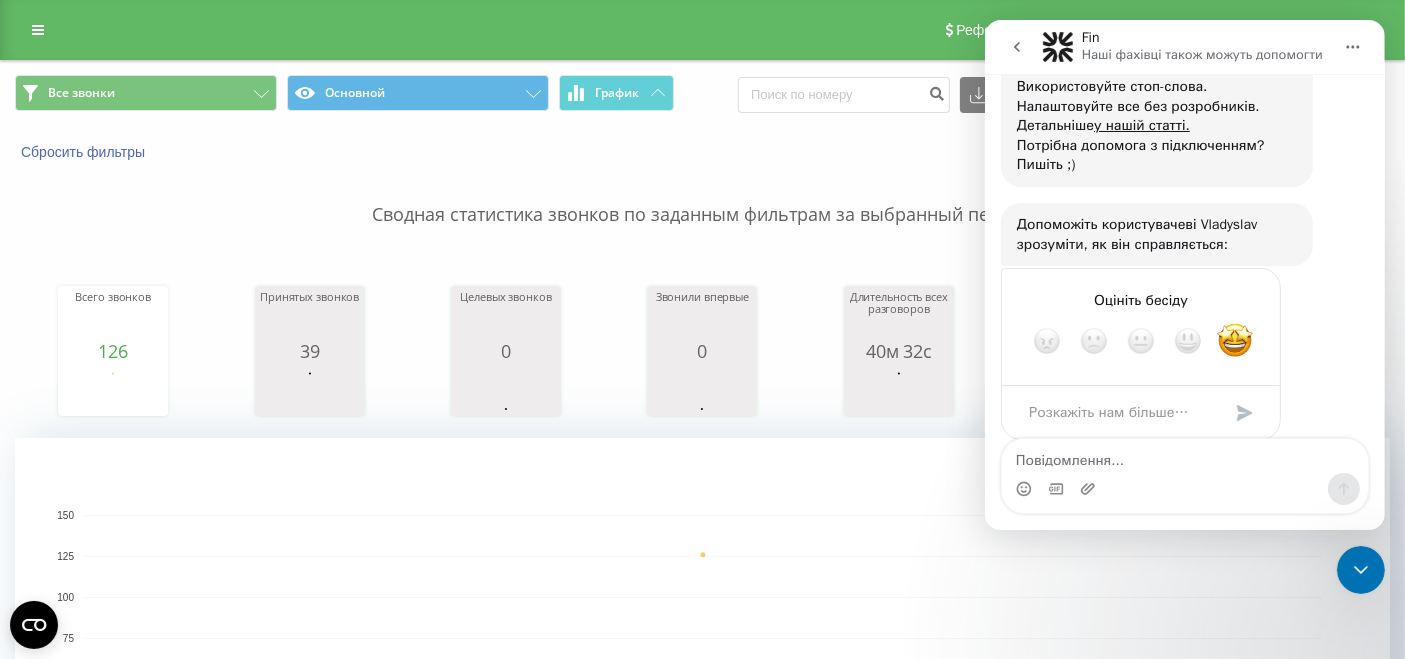 click at bounding box center (1360, 569) 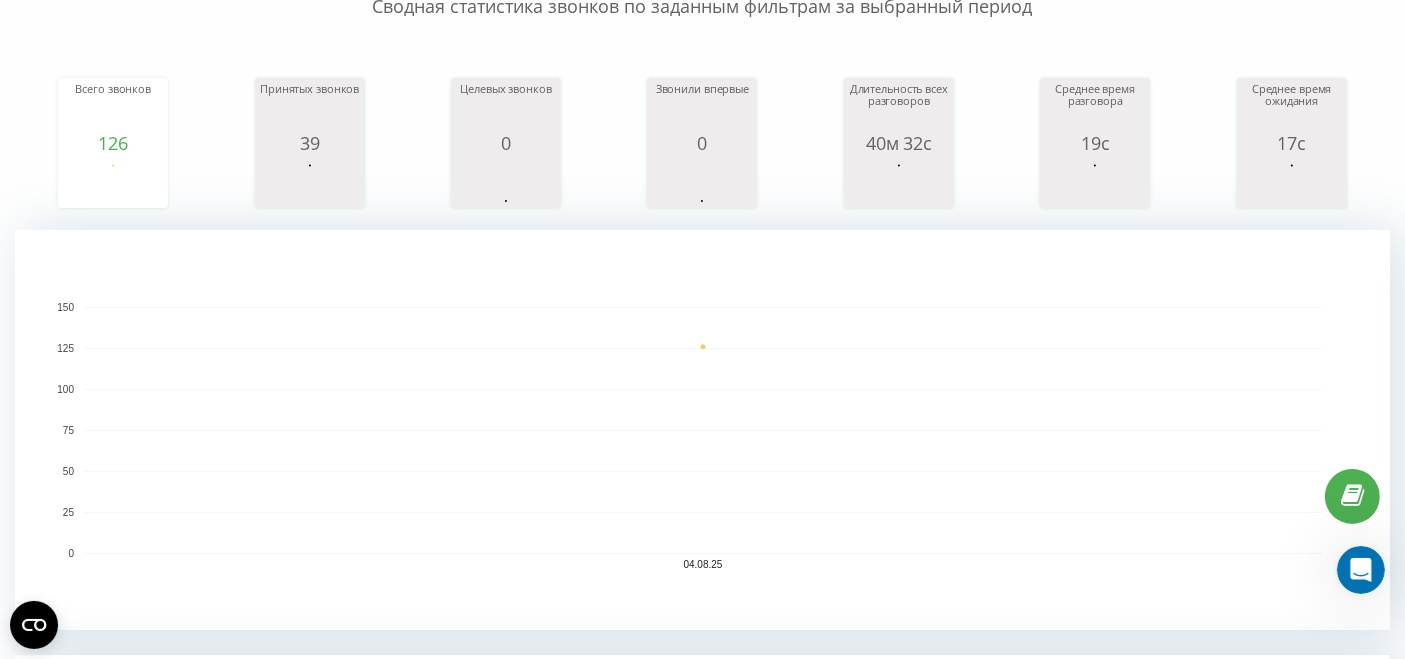 scroll, scrollTop: 0, scrollLeft: 0, axis: both 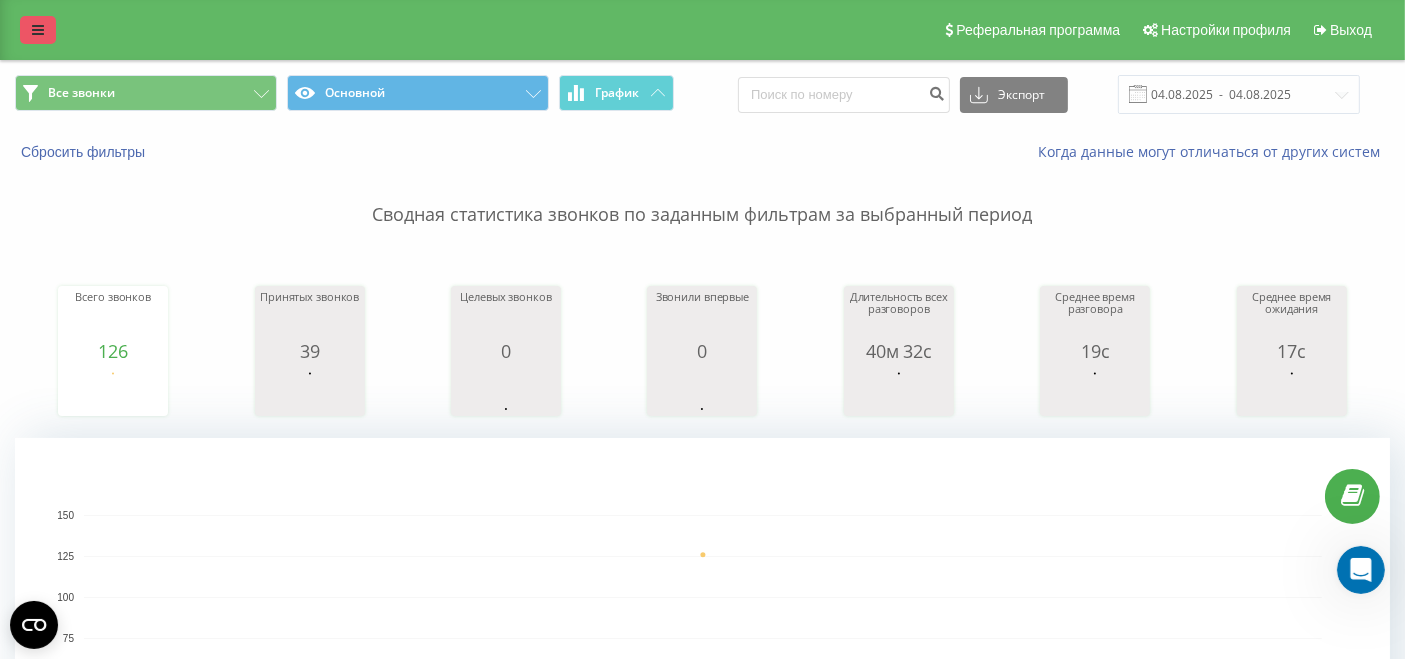 click at bounding box center (38, 30) 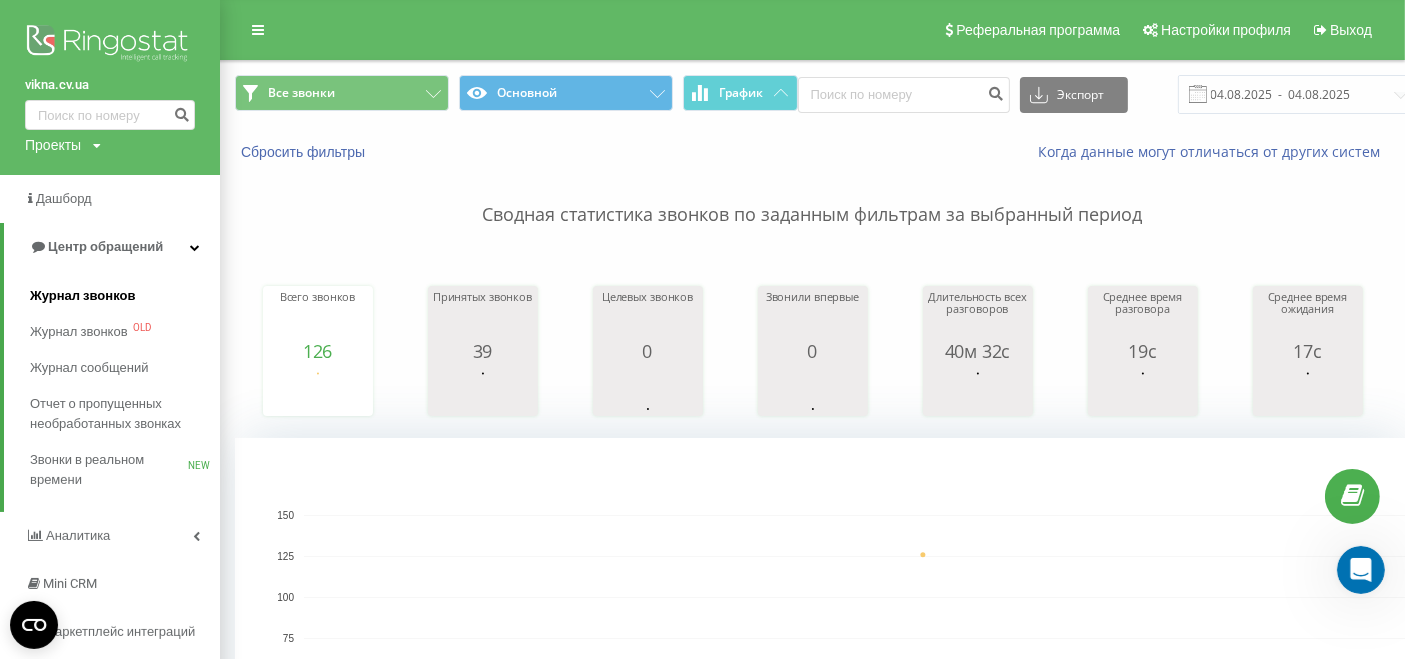 click on "Журнал звонков" at bounding box center (125, 296) 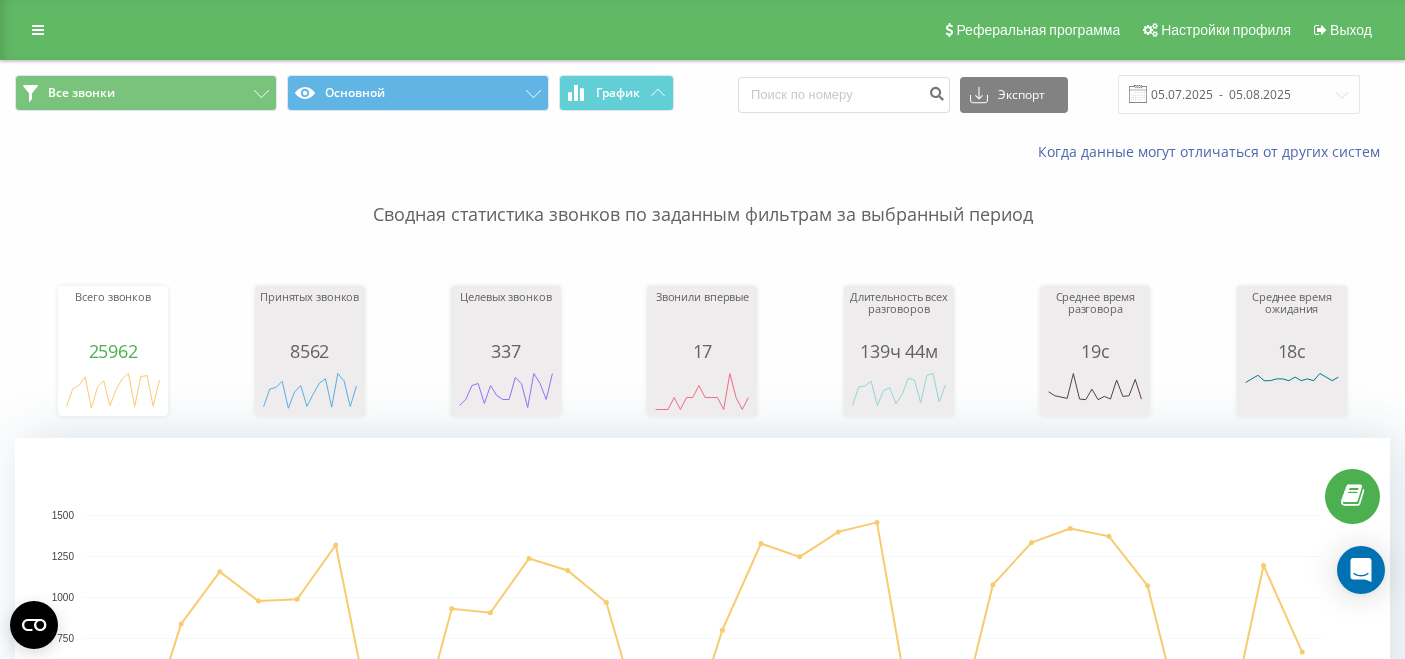 scroll, scrollTop: 0, scrollLeft: 0, axis: both 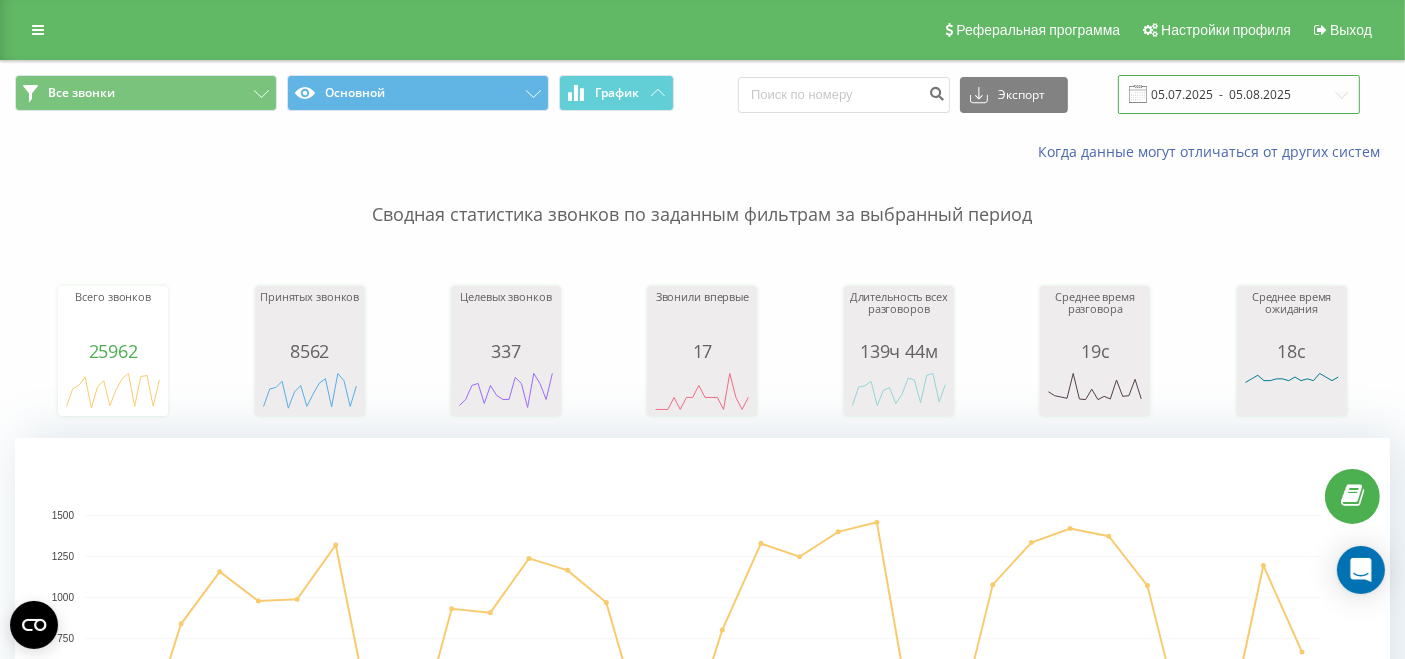 click on "05.07.2025  -  05.08.2025" at bounding box center [1239, 94] 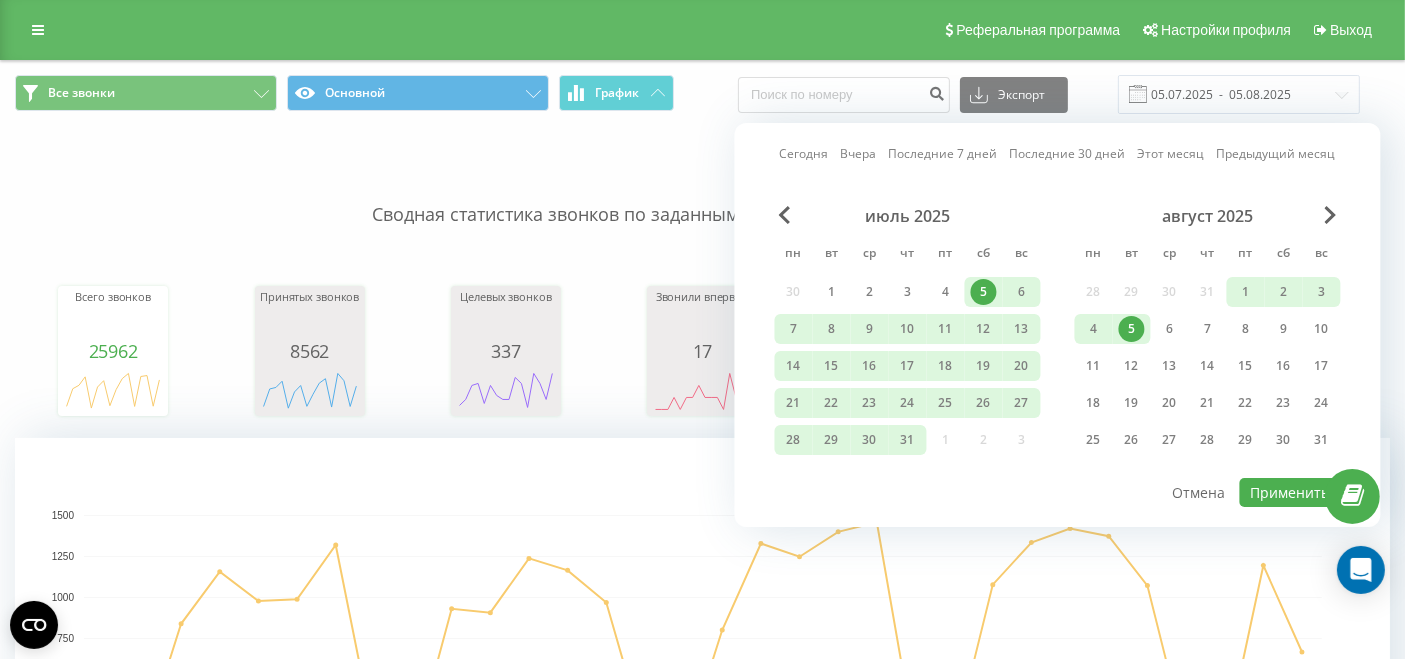 click on "5" at bounding box center [1132, 329] 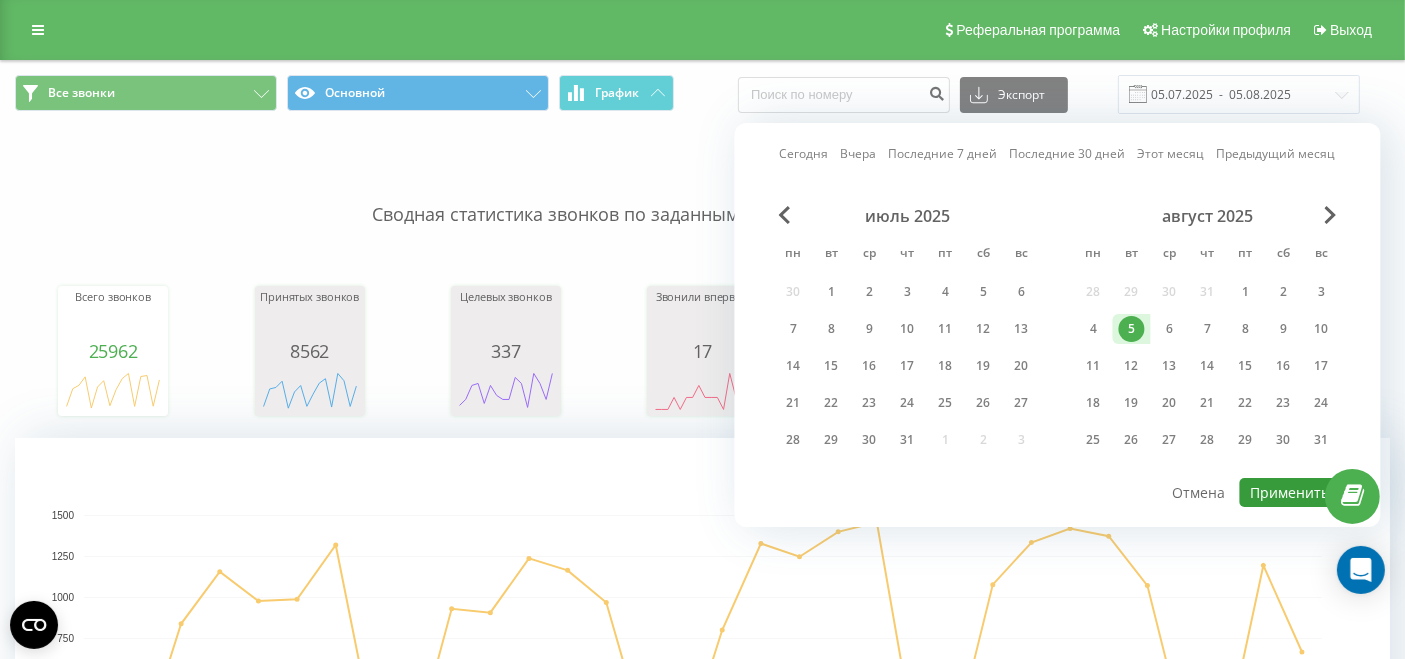 click on "Применить" at bounding box center (1290, 492) 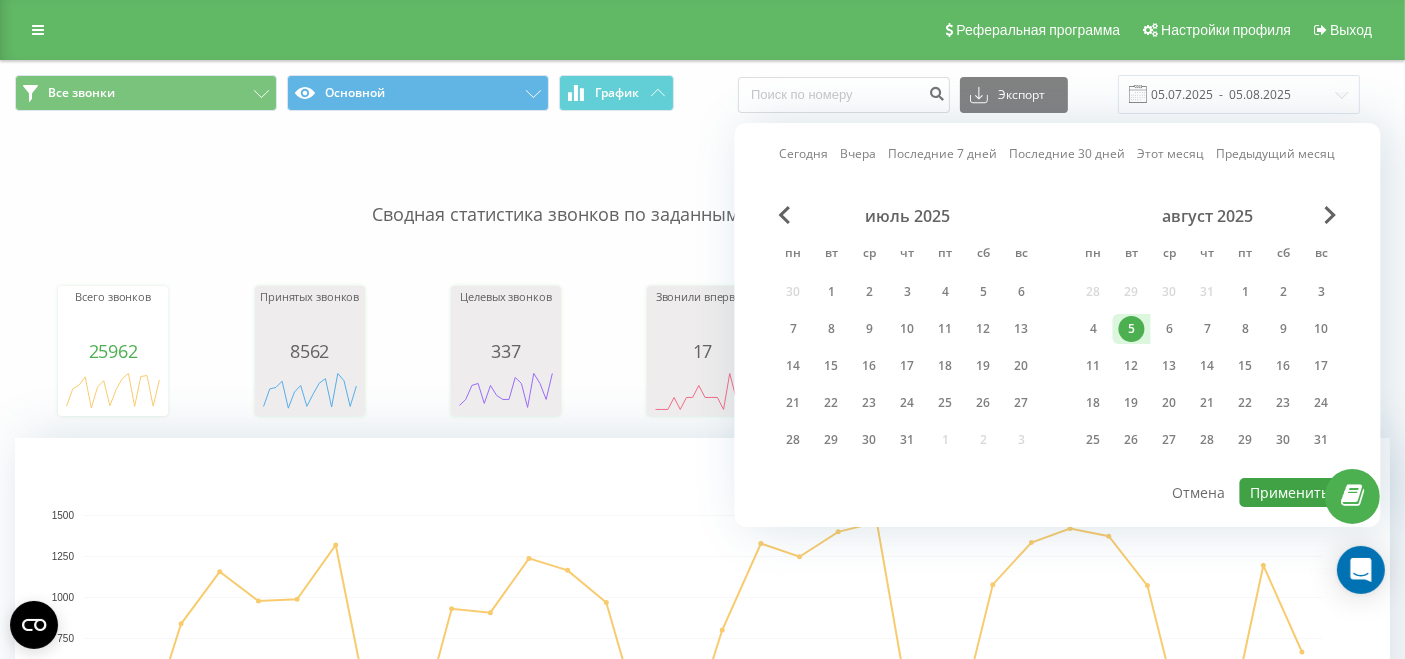 type on "05.08.2025  -  05.08.2025" 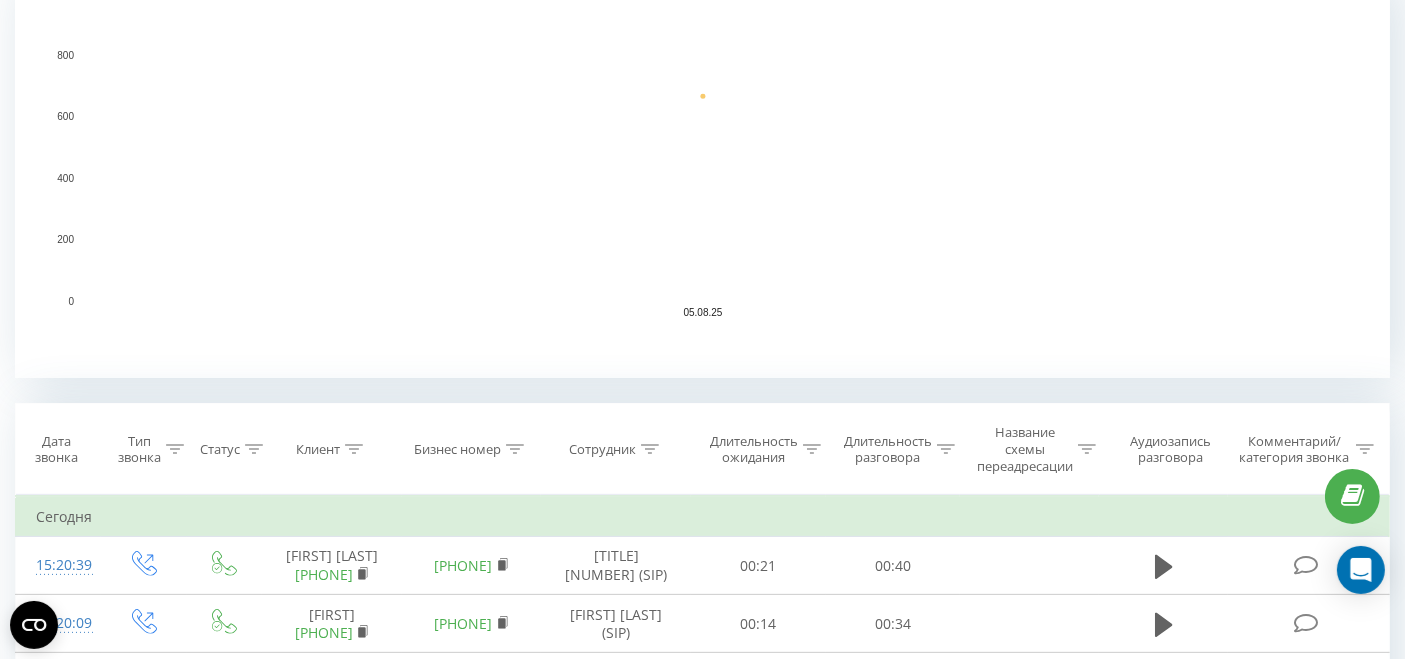 scroll, scrollTop: 666, scrollLeft: 0, axis: vertical 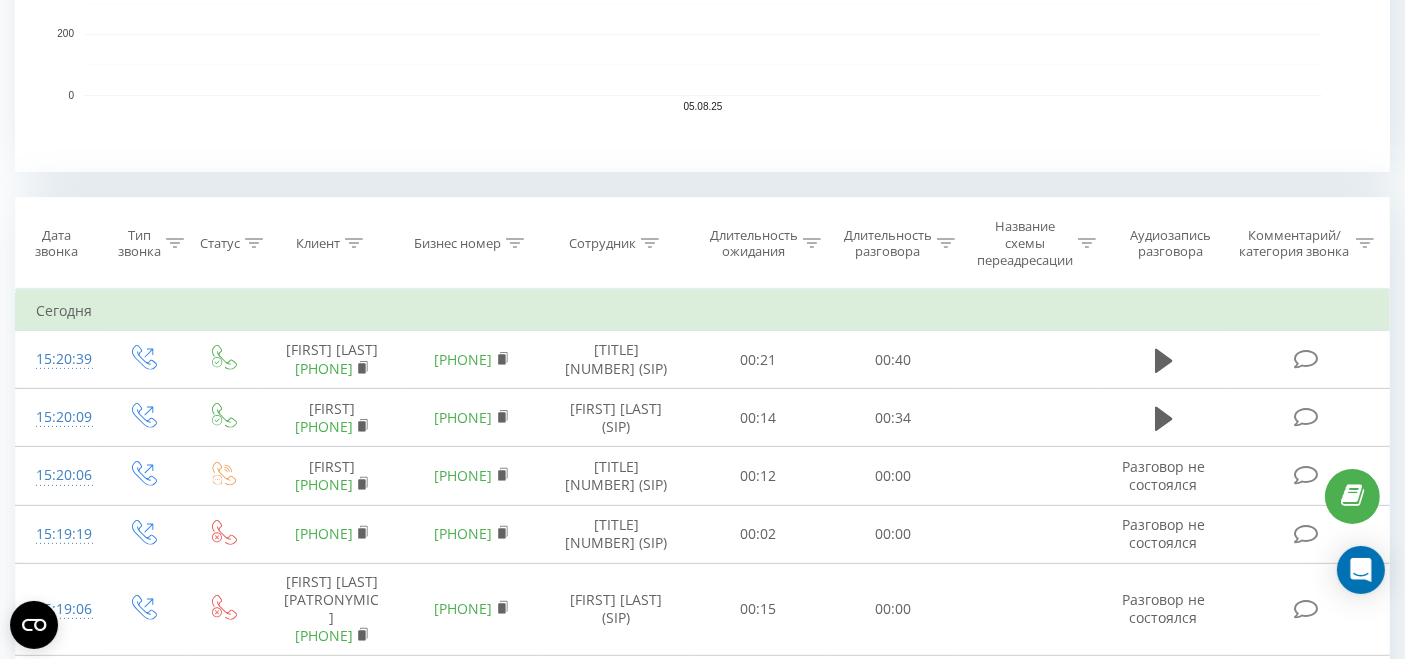 click on "Сотрудник" at bounding box center [616, 243] 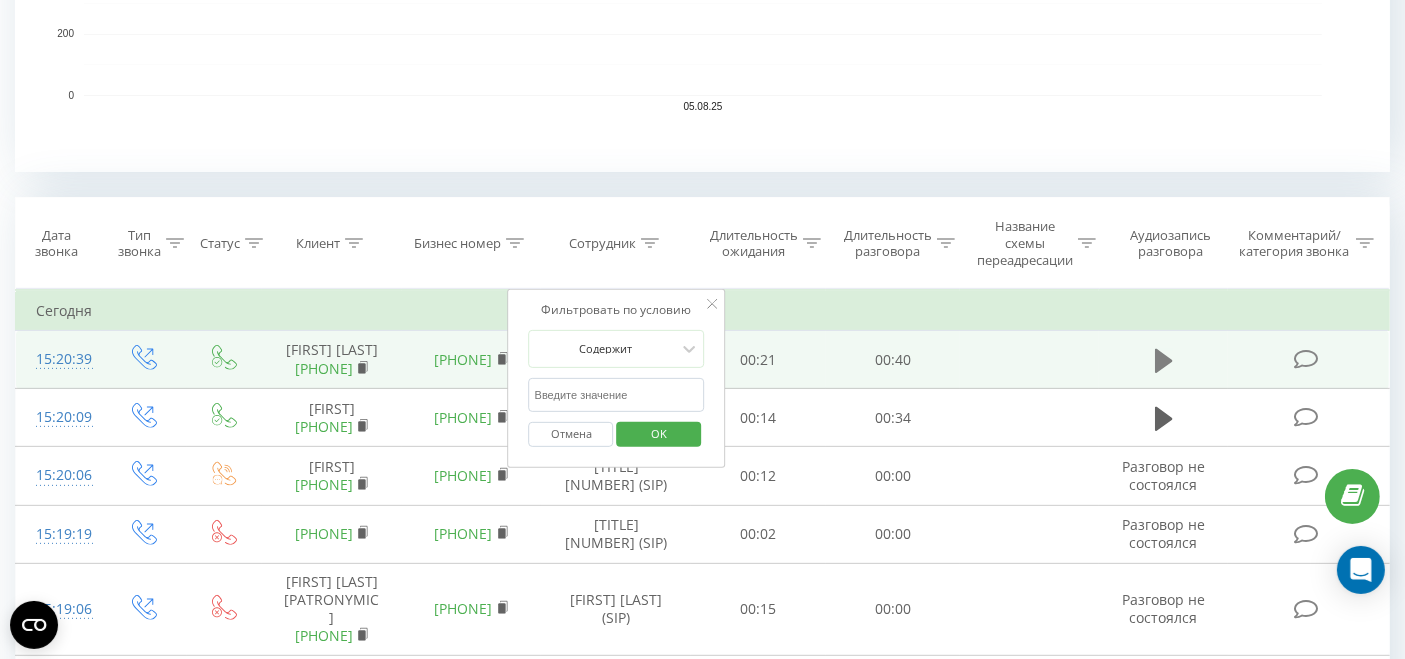 click 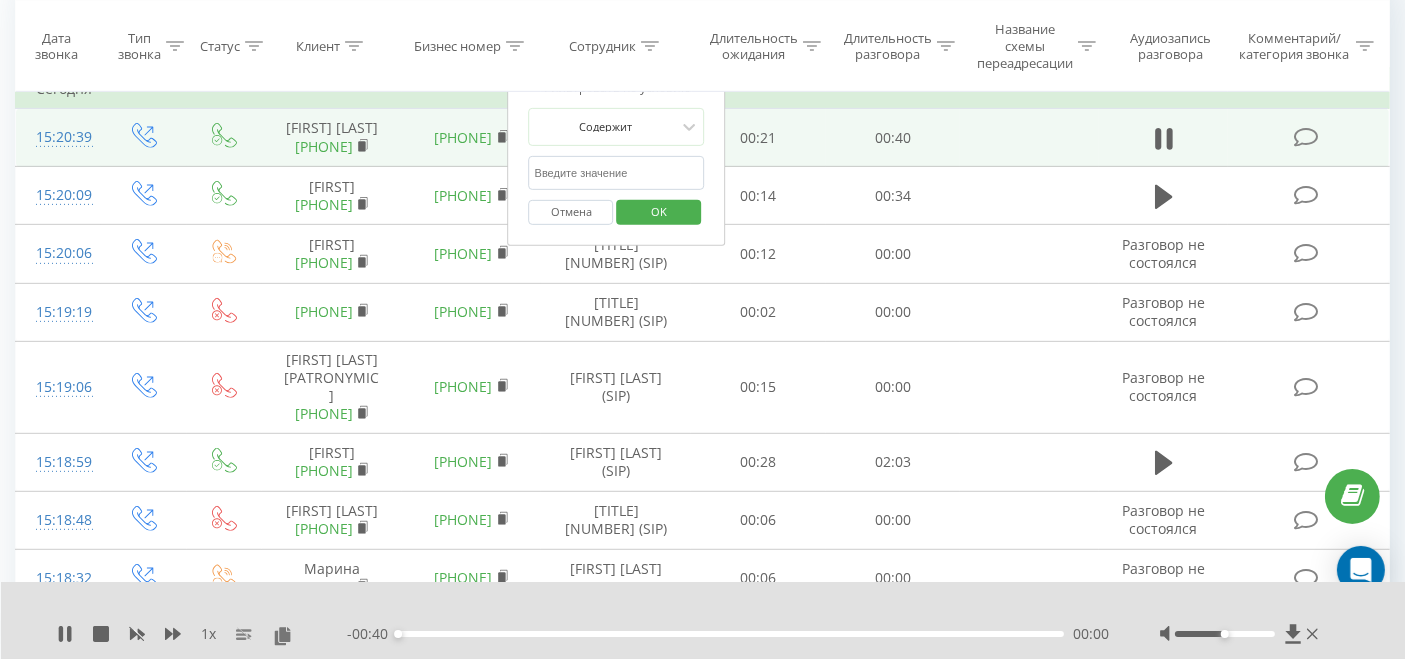 scroll, scrollTop: 777, scrollLeft: 0, axis: vertical 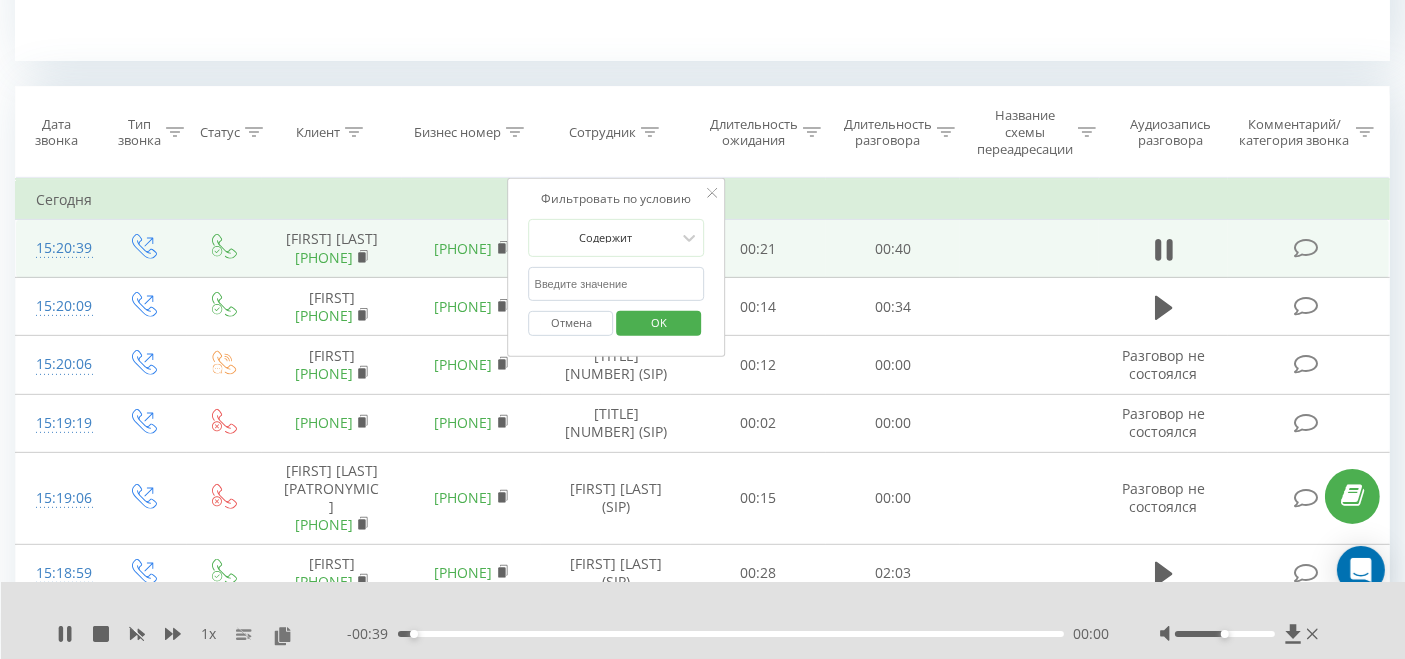 click at bounding box center [617, 284] 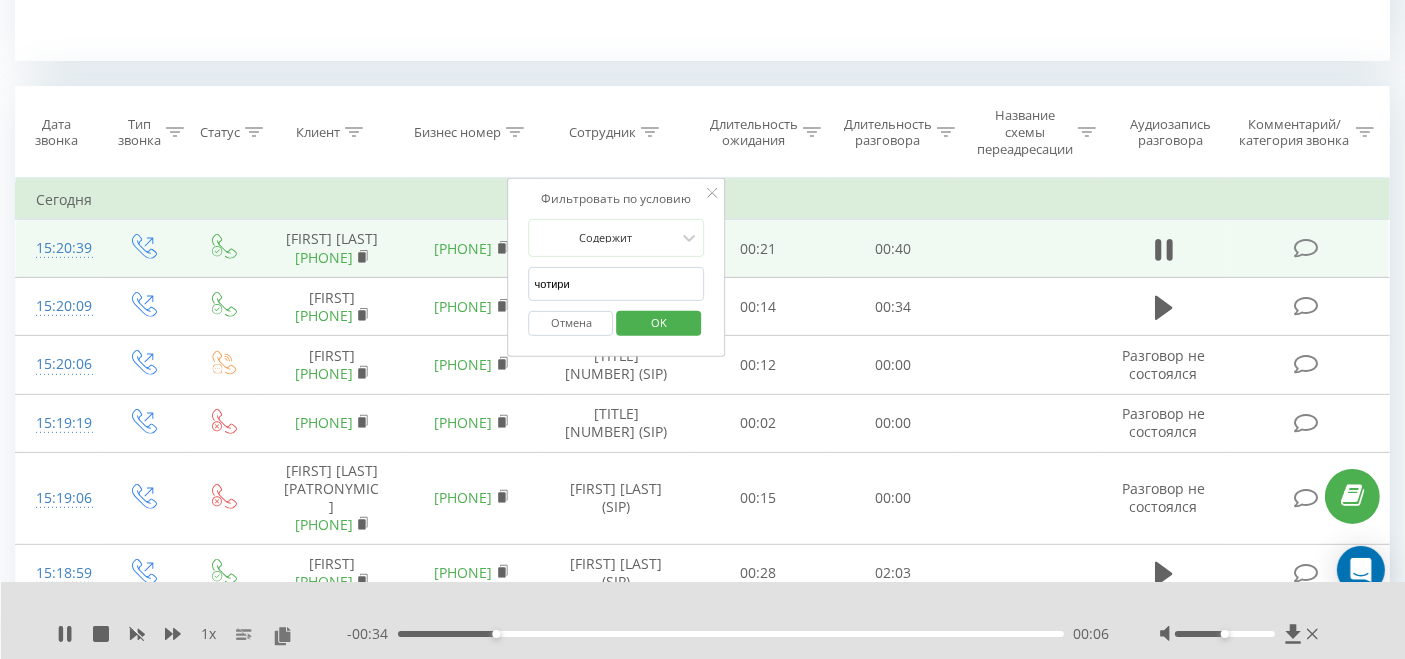 type on "ЧОТИРИ" 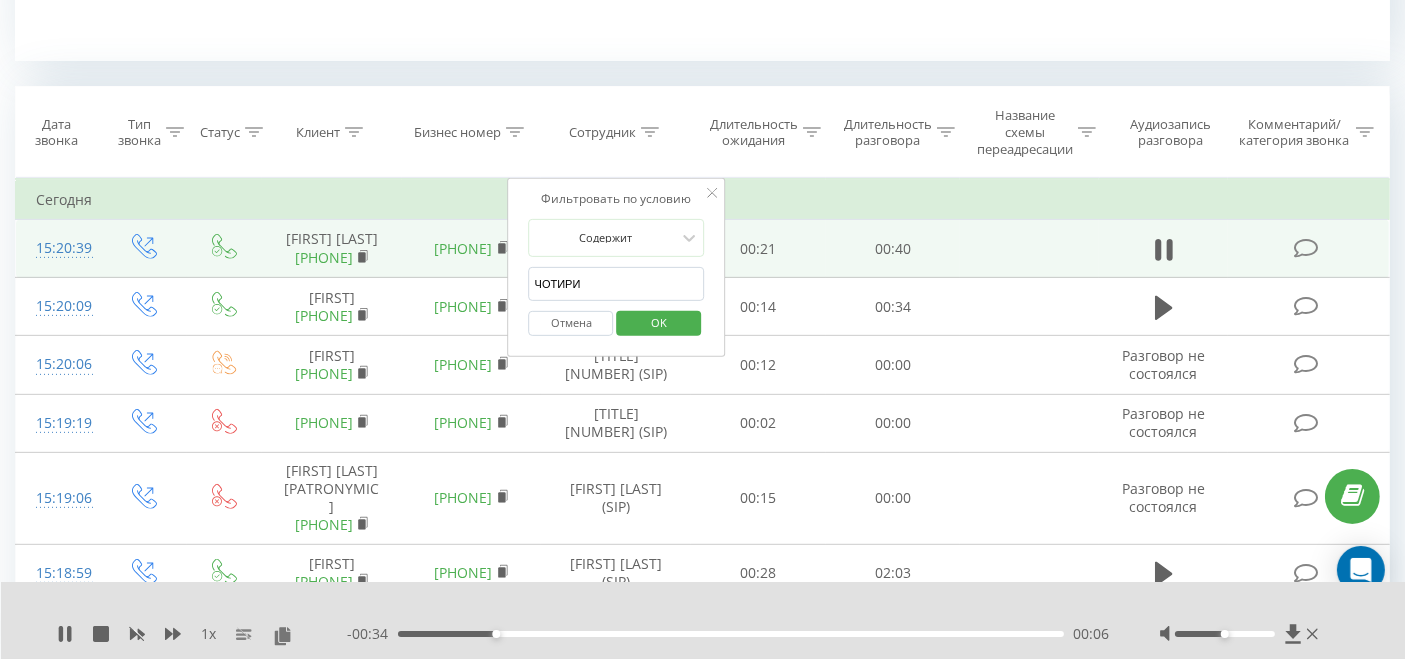 click on "OK" at bounding box center [659, 322] 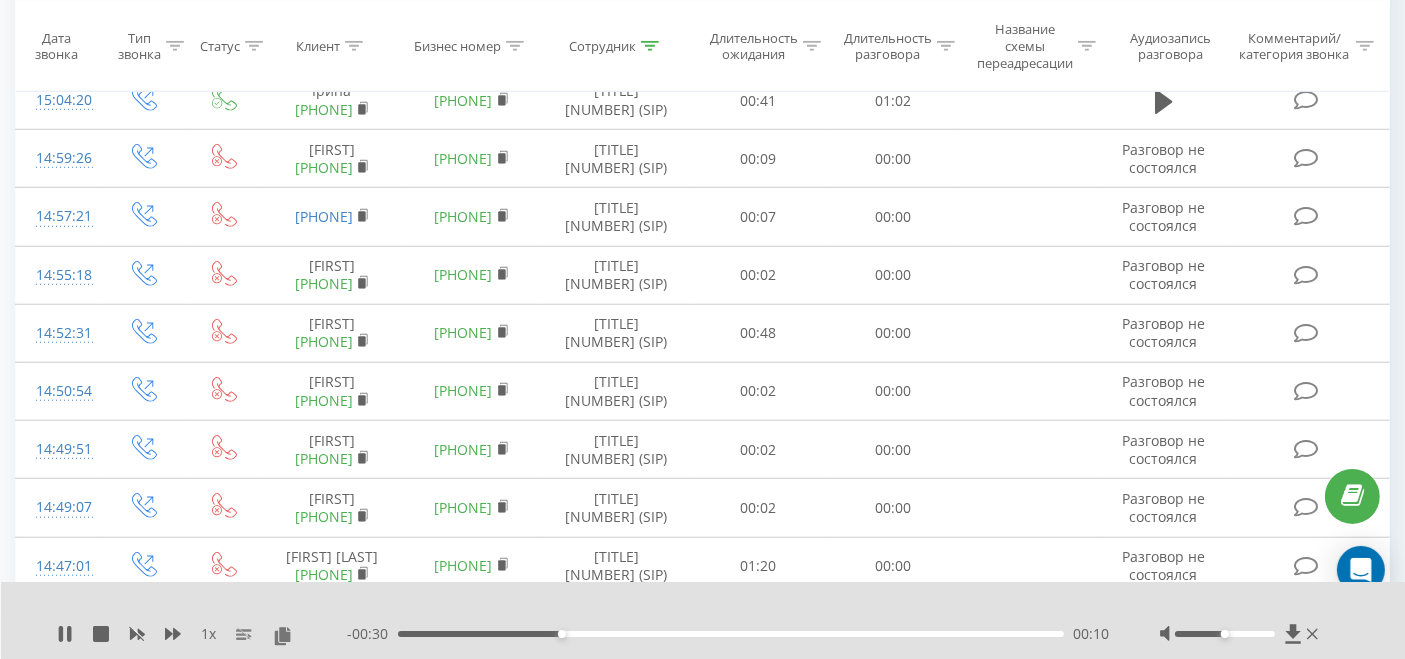 scroll, scrollTop: 1725, scrollLeft: 0, axis: vertical 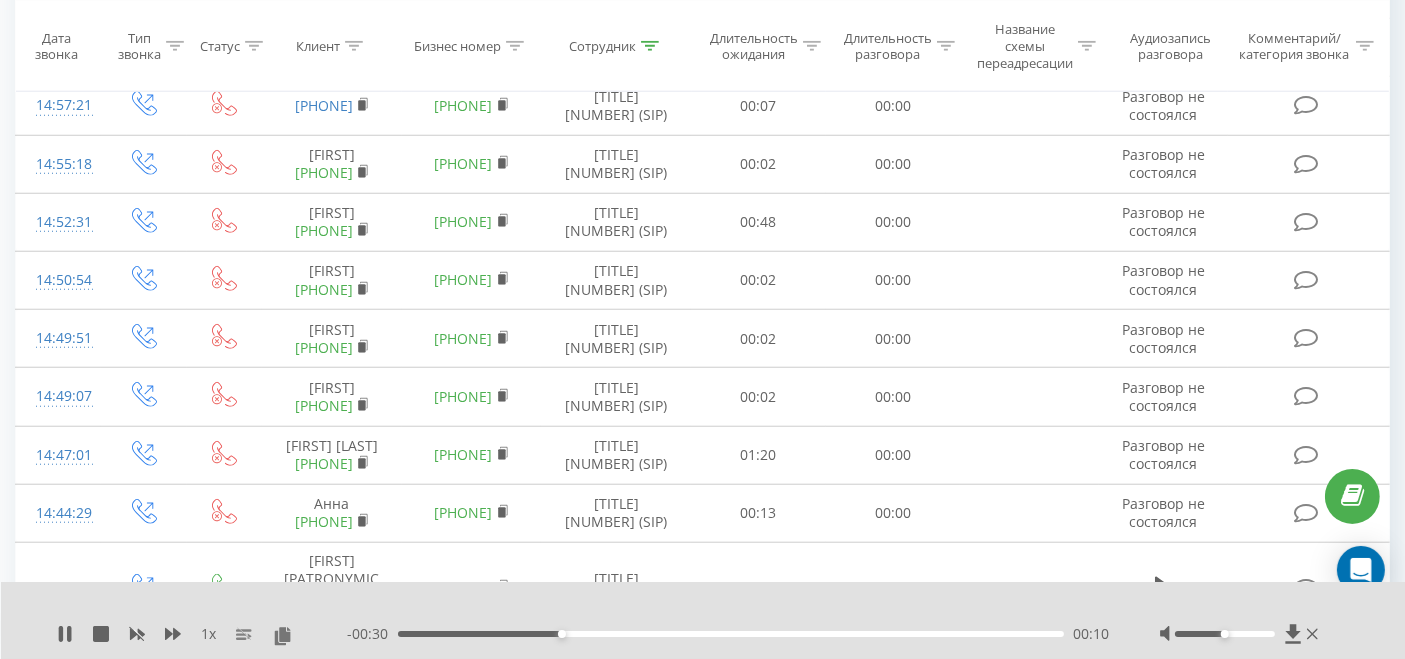 click at bounding box center [1164, -9] 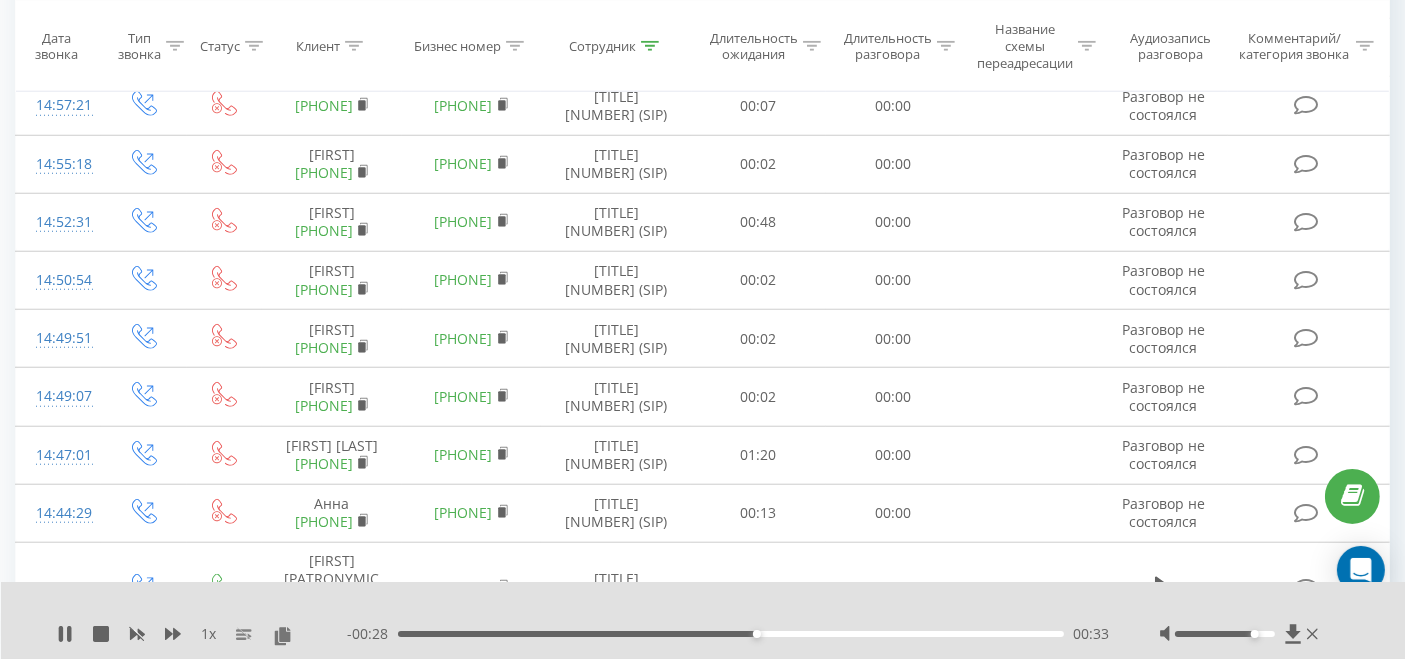 drag, startPoint x: 1229, startPoint y: 634, endPoint x: 1254, endPoint y: 629, distance: 25.495098 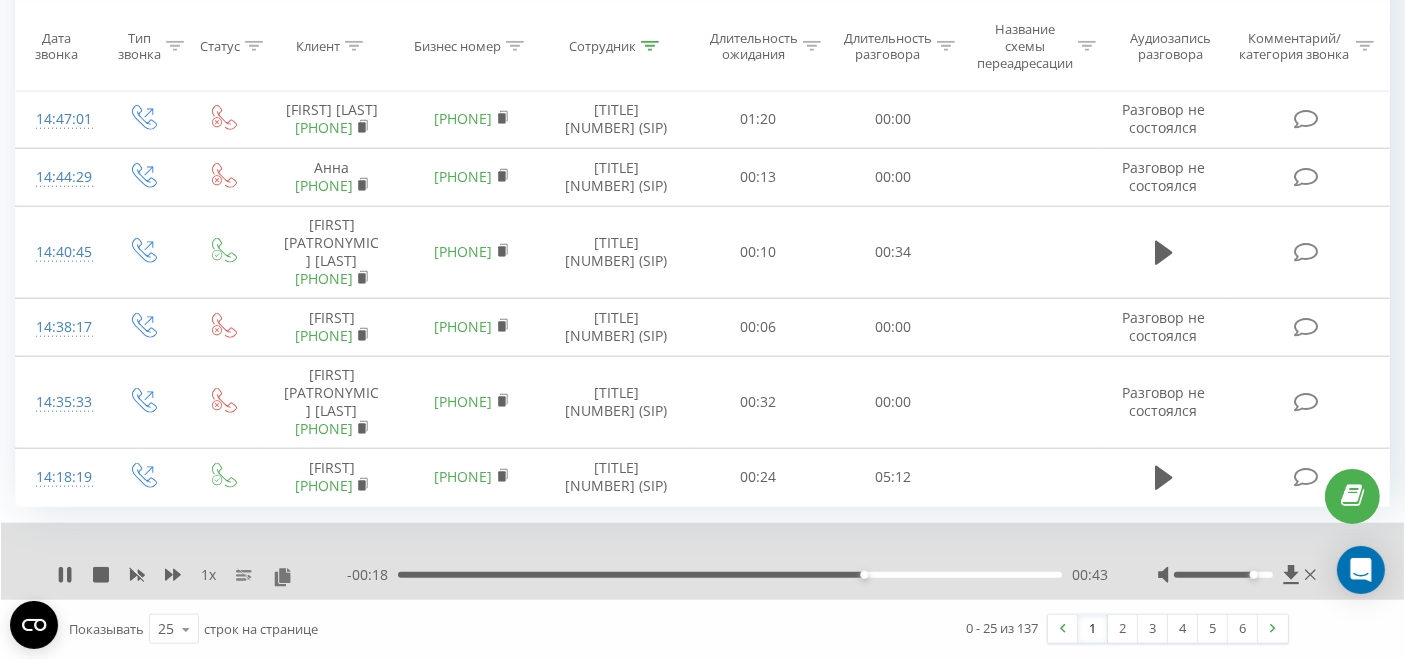 scroll, scrollTop: 2417, scrollLeft: 0, axis: vertical 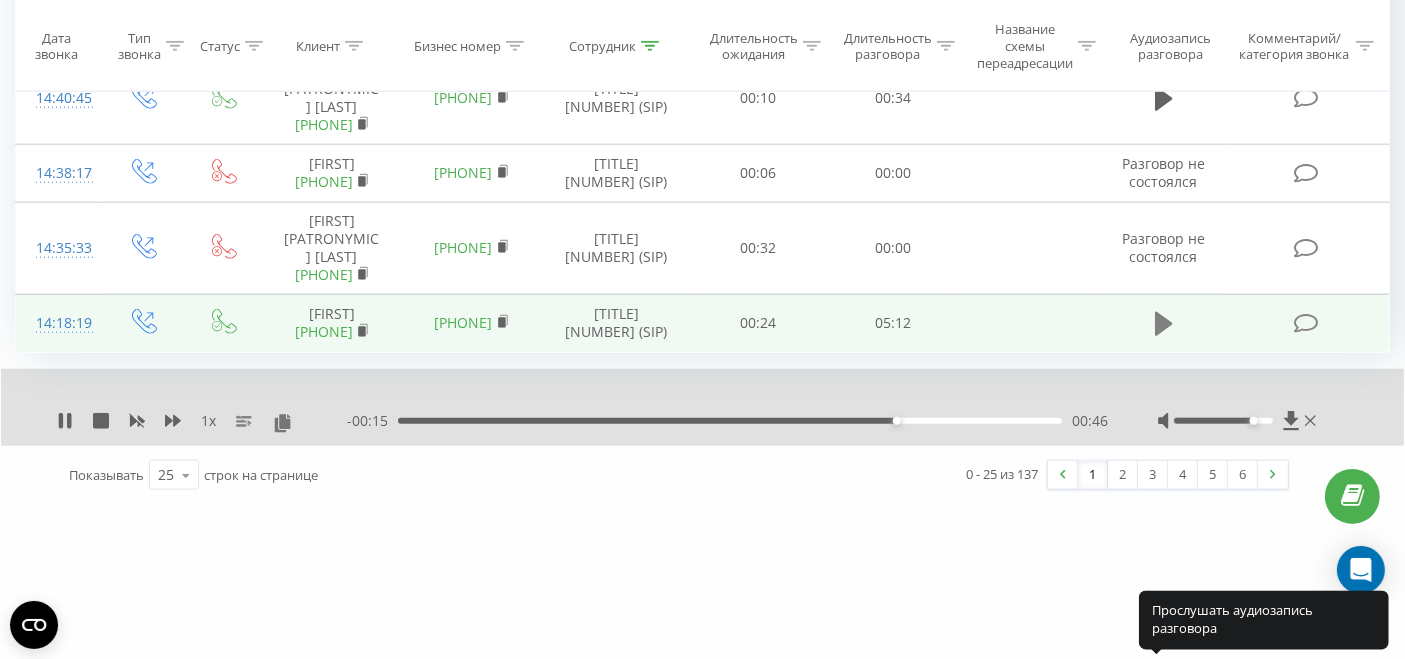 click at bounding box center [1164, 324] 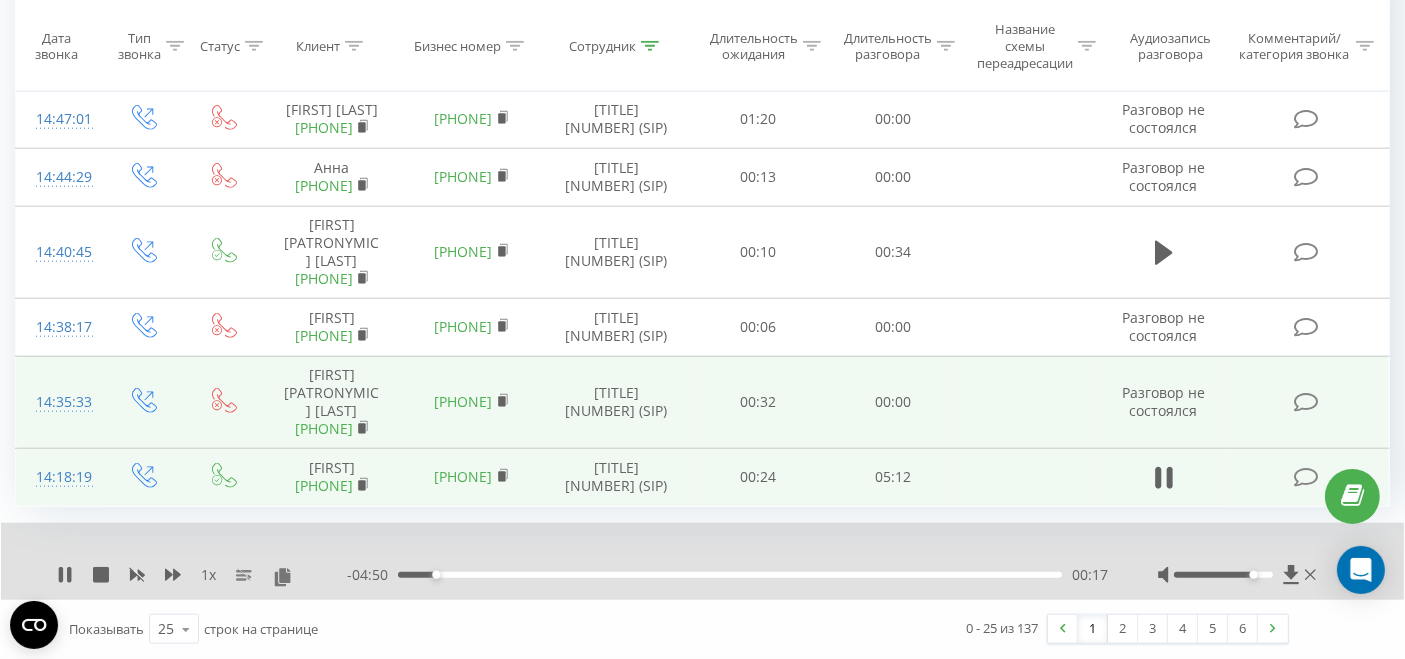 scroll, scrollTop: 2417, scrollLeft: 0, axis: vertical 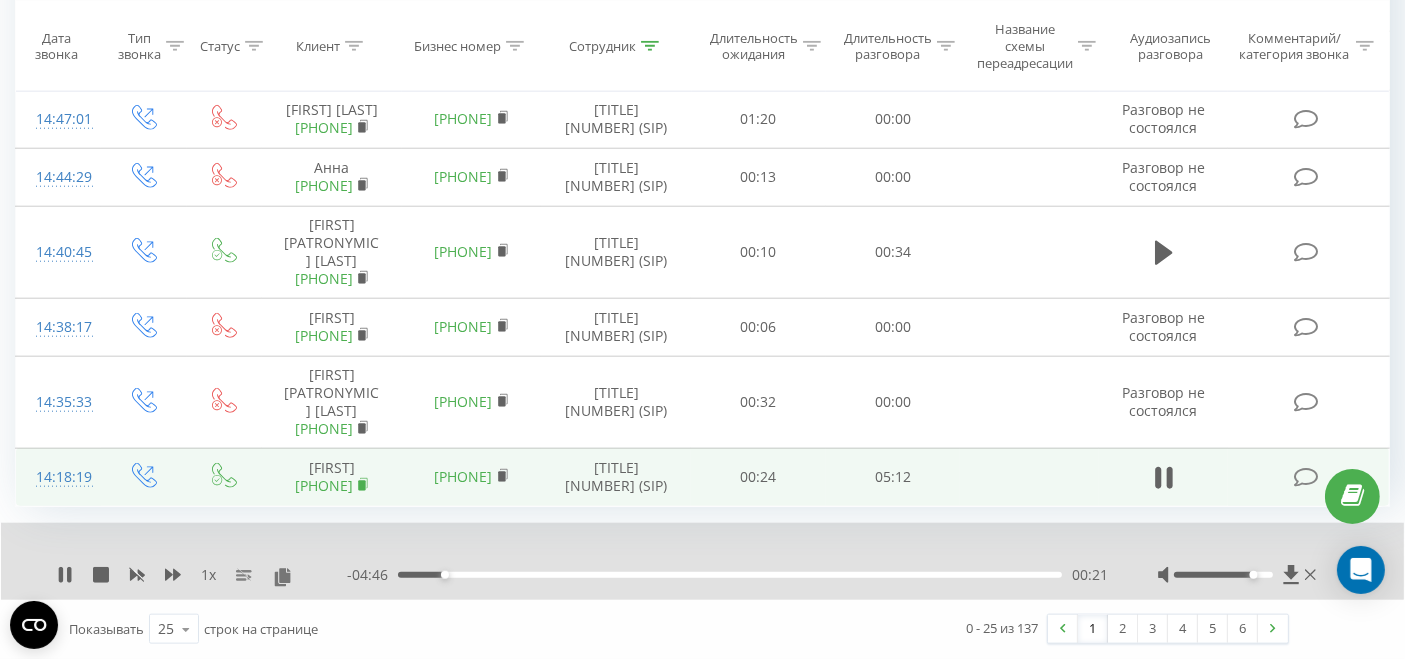 click 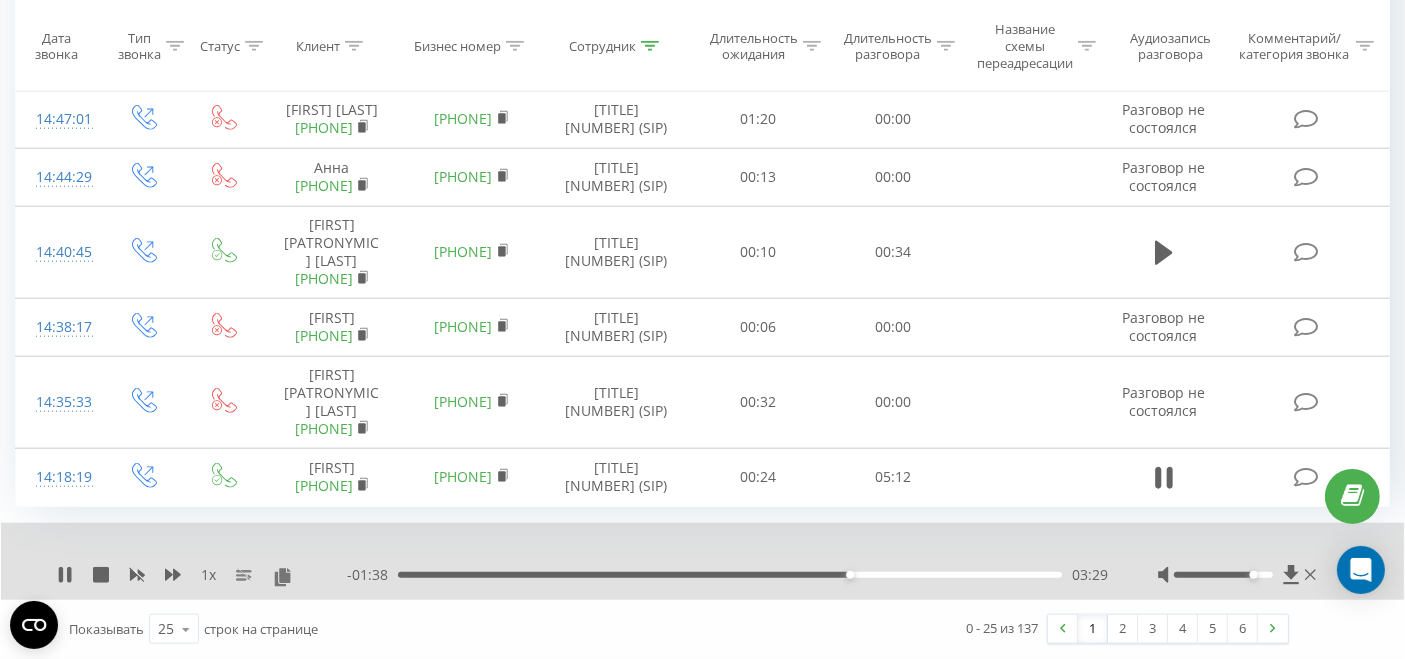 click on "03:29" at bounding box center (730, 575) 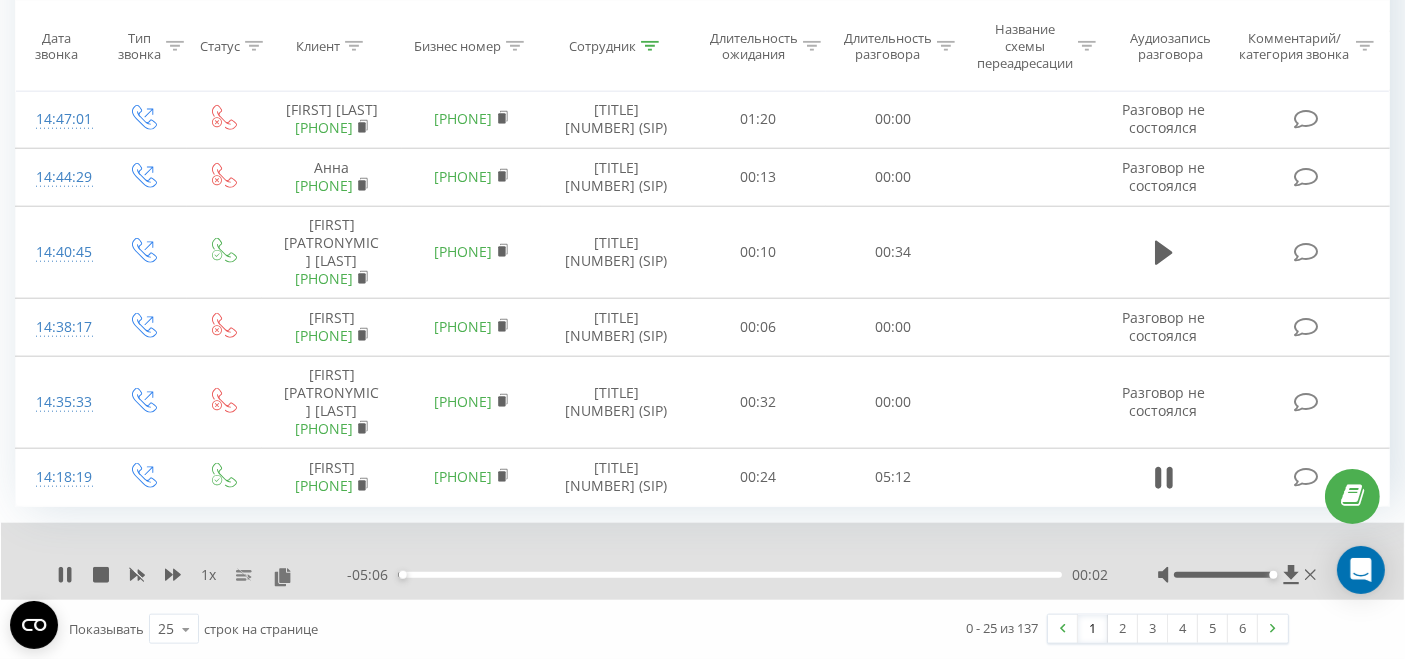 drag, startPoint x: 1257, startPoint y: 575, endPoint x: 1279, endPoint y: 572, distance: 22.203604 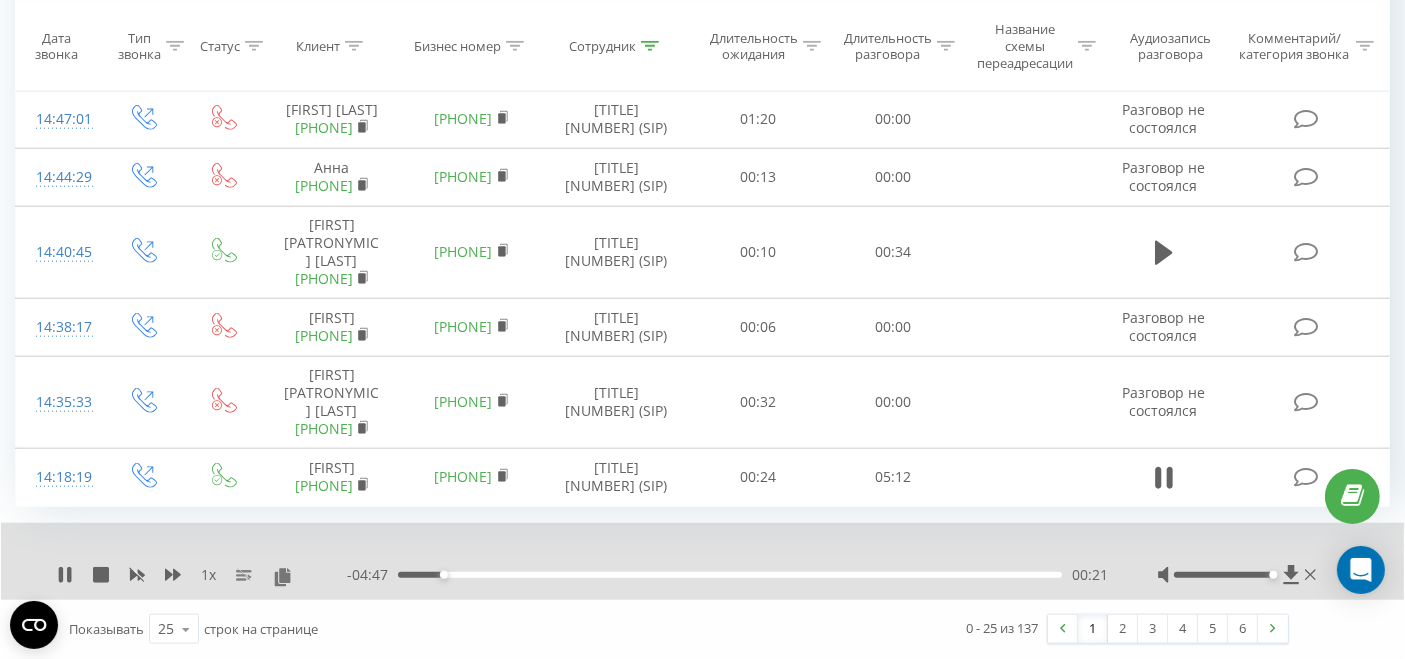 drag, startPoint x: 1342, startPoint y: 613, endPoint x: 1302, endPoint y: 615, distance: 40.04997 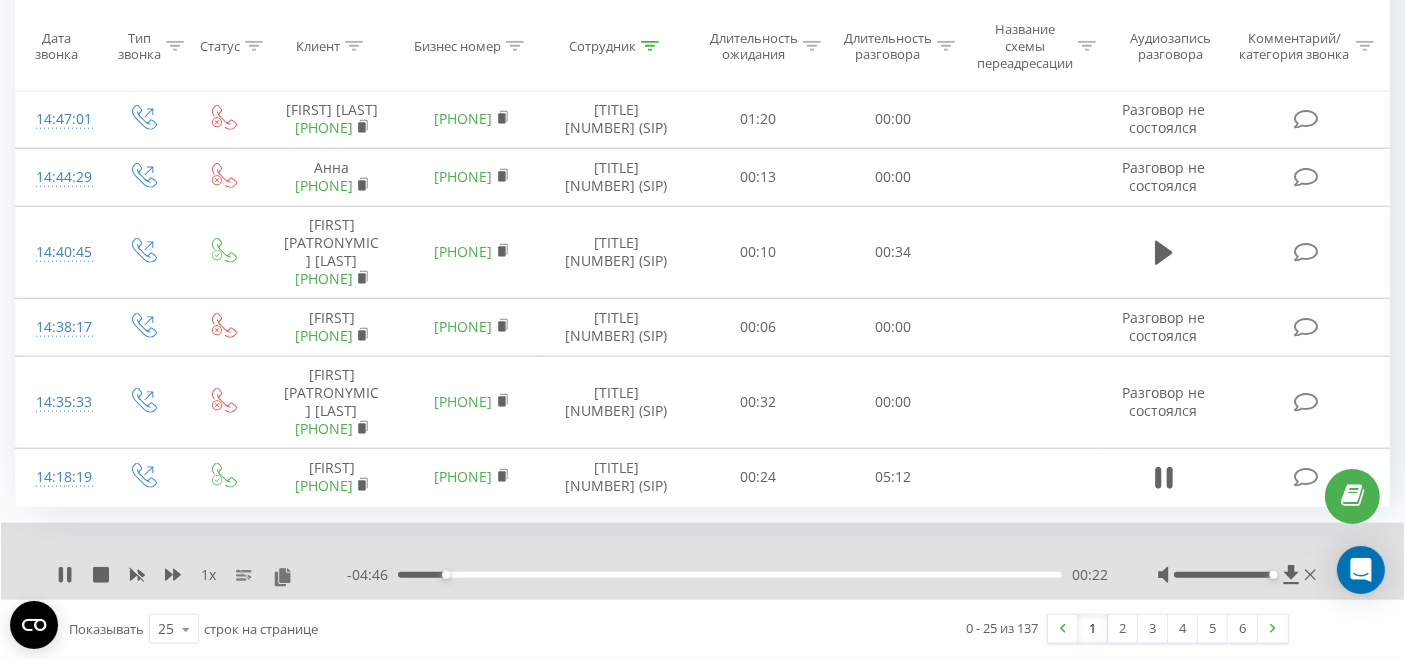 click at bounding box center (1223, 575) 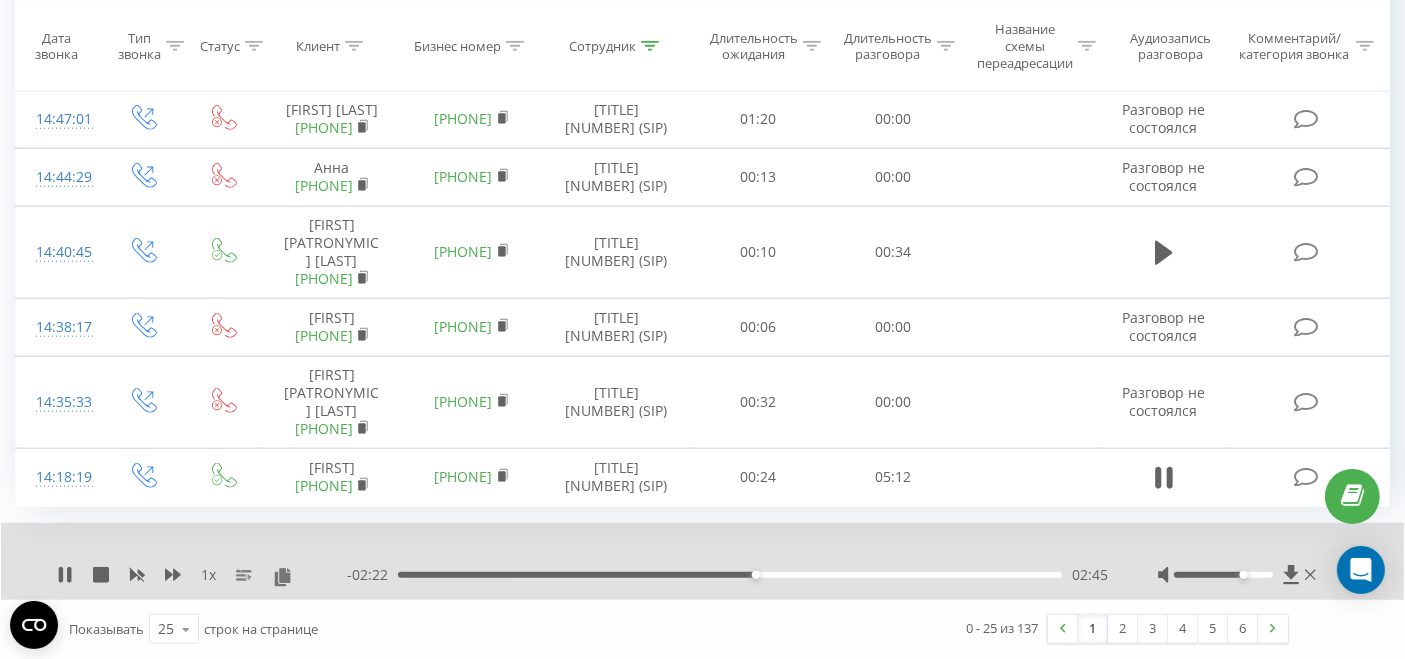 click on "Все звонки Основной График Экспорт .csv .xls .xlsx 05.08.2025  -  05.08.2025 Сбросить фильтры Когда данные могут отличаться от других систем Сводная статистика звонков по заданным фильтрам за выбранный период Всего звонков 137 date totalCalls 05.08.25 137 05.08.25 Принятых звонков 37 date answeredCalls 05.08.25 37 05.08.25 Целевых звонков 2 date properCalls 05.08.25 2 05.08.25 Звонили впервые 0 date uniqueCalls 05.08.25 0 05.08.25 Длительность всех разговоров 22м 48с date allConversationsLength 05.08.25 1,368 05.08.25 Среднее время разговора 10с date averageConversationTime 05.08.25 9 05.08.25 Среднее время ожидания 25с date averageWaitingTime 05.08.25 25 05.08.25 05.08.25 0 25 50 75 100 125 150 date Всего звонков 05.08.25 137 150" at bounding box center (702, -671) 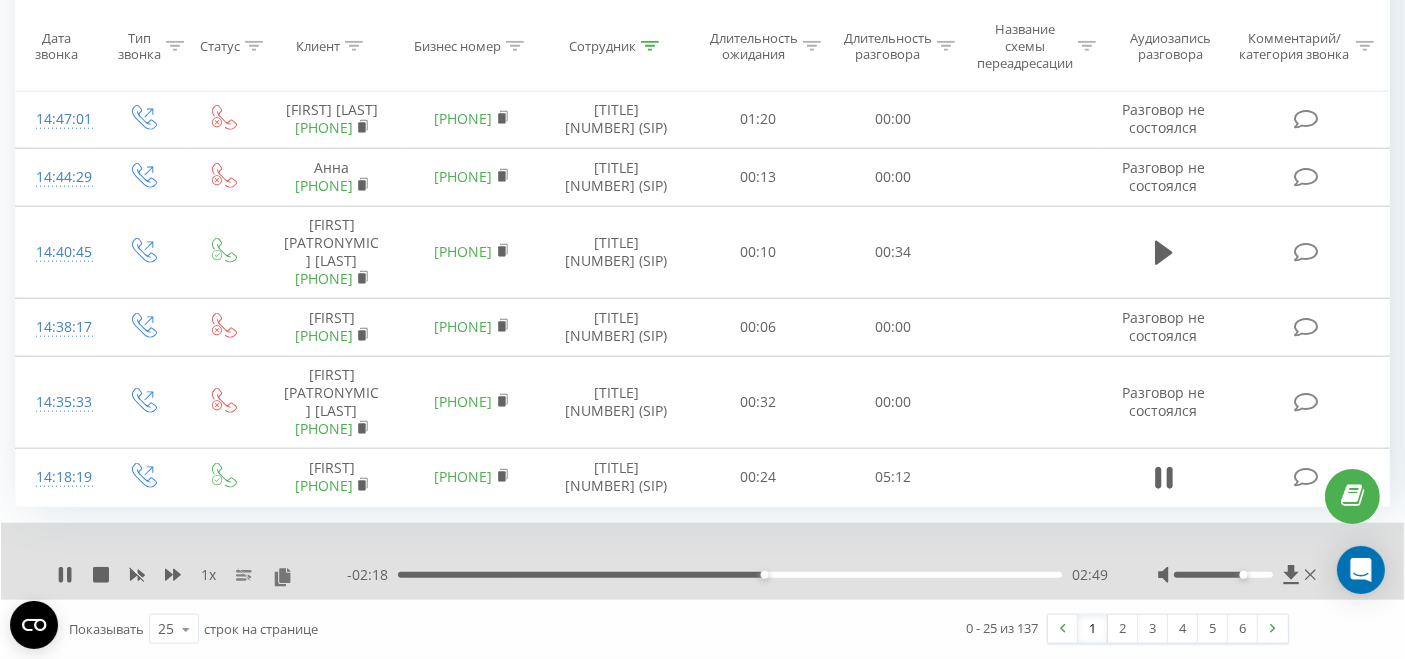click on "1 x" at bounding box center [208, 575] 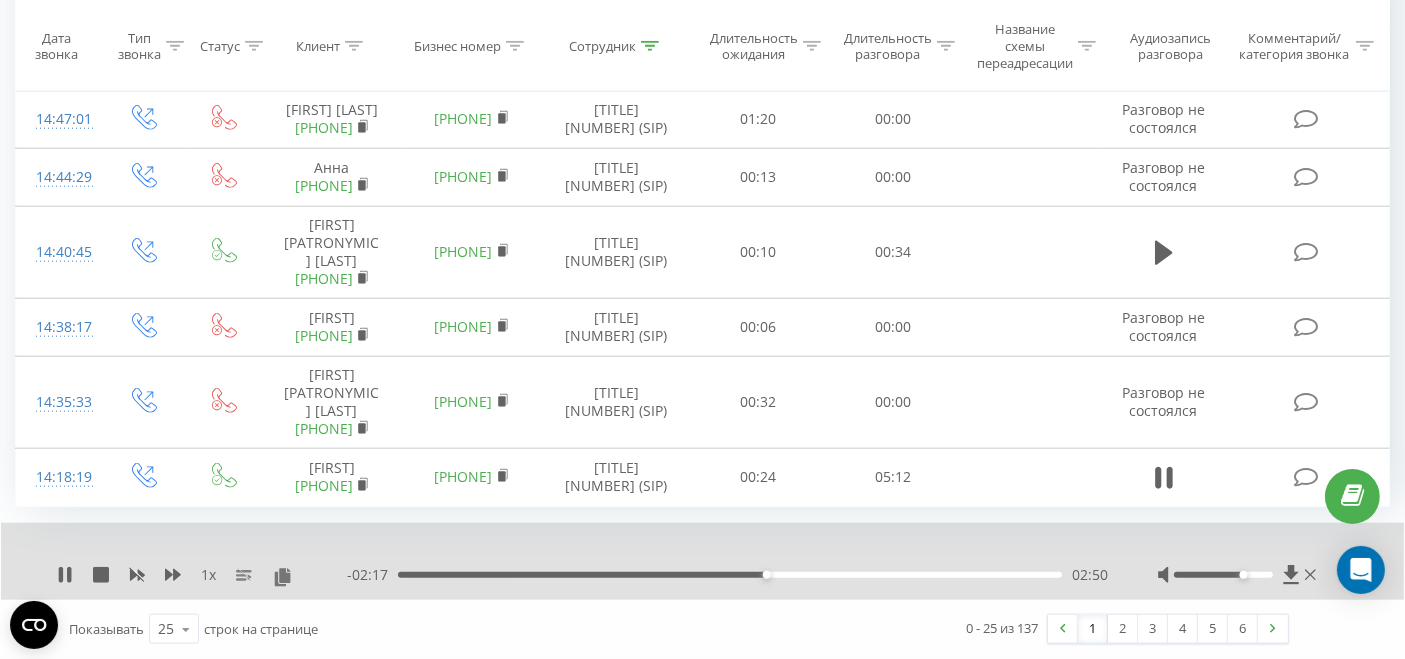 click on "1 x" at bounding box center (208, 575) 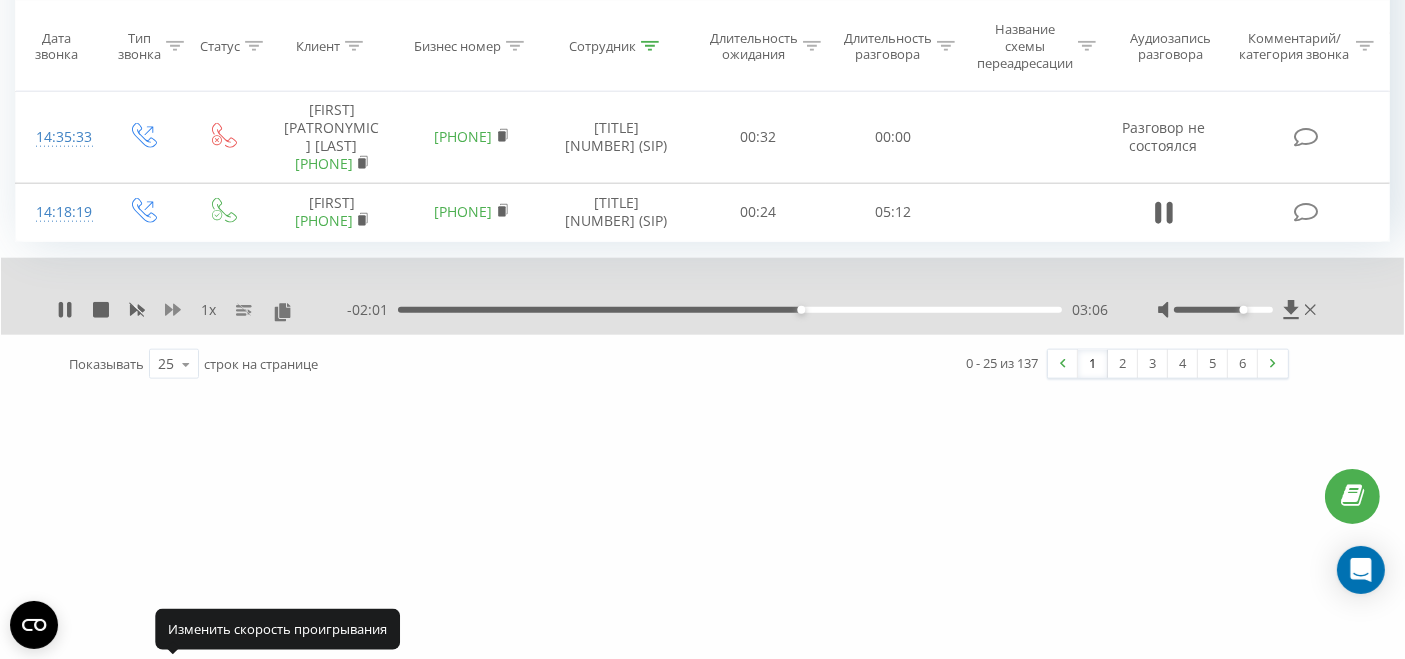 click 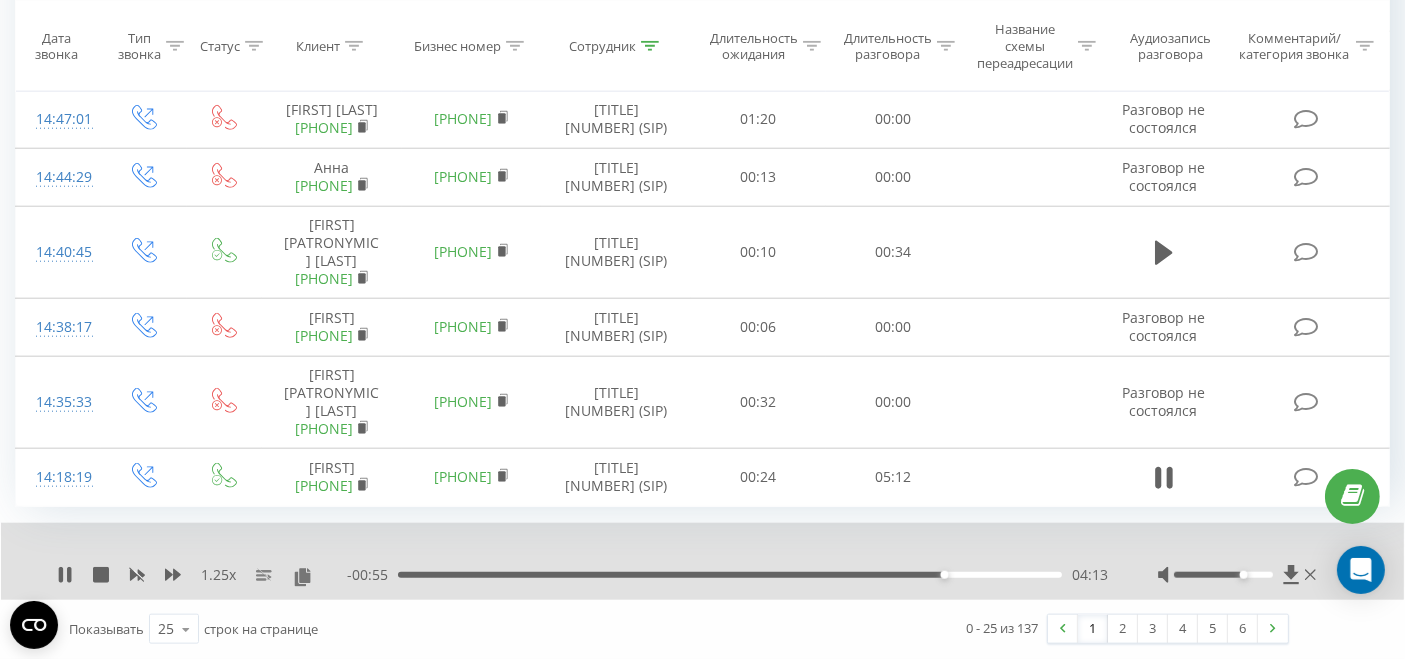 click on "Все звонки Основной График Экспорт .csv .xls .xlsx 05.08.2025  -  05.08.2025 Сбросить фильтры Когда данные могут отличаться от других систем Сводная статистика звонков по заданным фильтрам за выбранный период Всего звонков 137 date totalCalls 05.08.25 137 05.08.25 Принятых звонков 37 date answeredCalls 05.08.25 37 05.08.25 Целевых звонков 2 date properCalls 05.08.25 2 05.08.25 Звонили впервые 0 date uniqueCalls 05.08.25 0 05.08.25 Длительность всех разговоров 22м 48с date allConversationsLength 05.08.25 1,368 05.08.25 Среднее время разговора 10с date averageConversationTime 05.08.25 9 05.08.25 Среднее время ожидания 25с date averageWaitingTime 05.08.25 25 05.08.25 05.08.25 0 25 50 75 100 125 150 date Всего звонков 05.08.25 137 150" at bounding box center (702, -671) 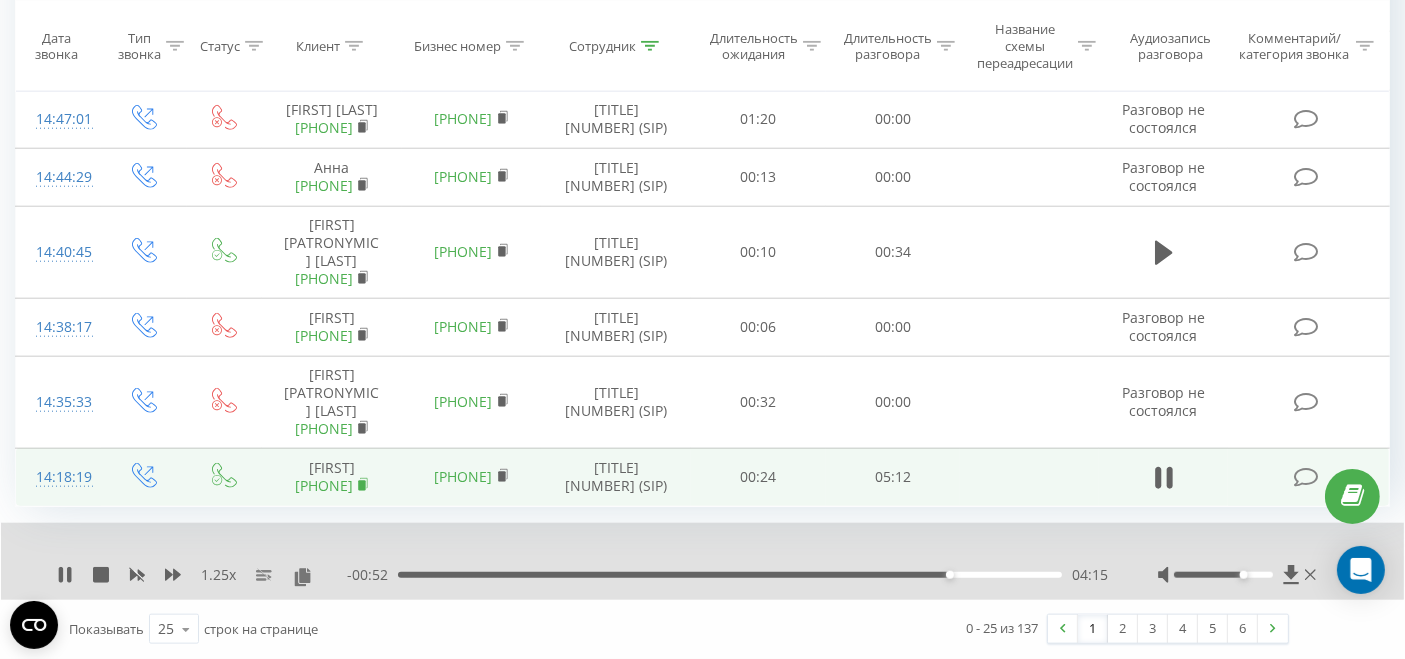 click 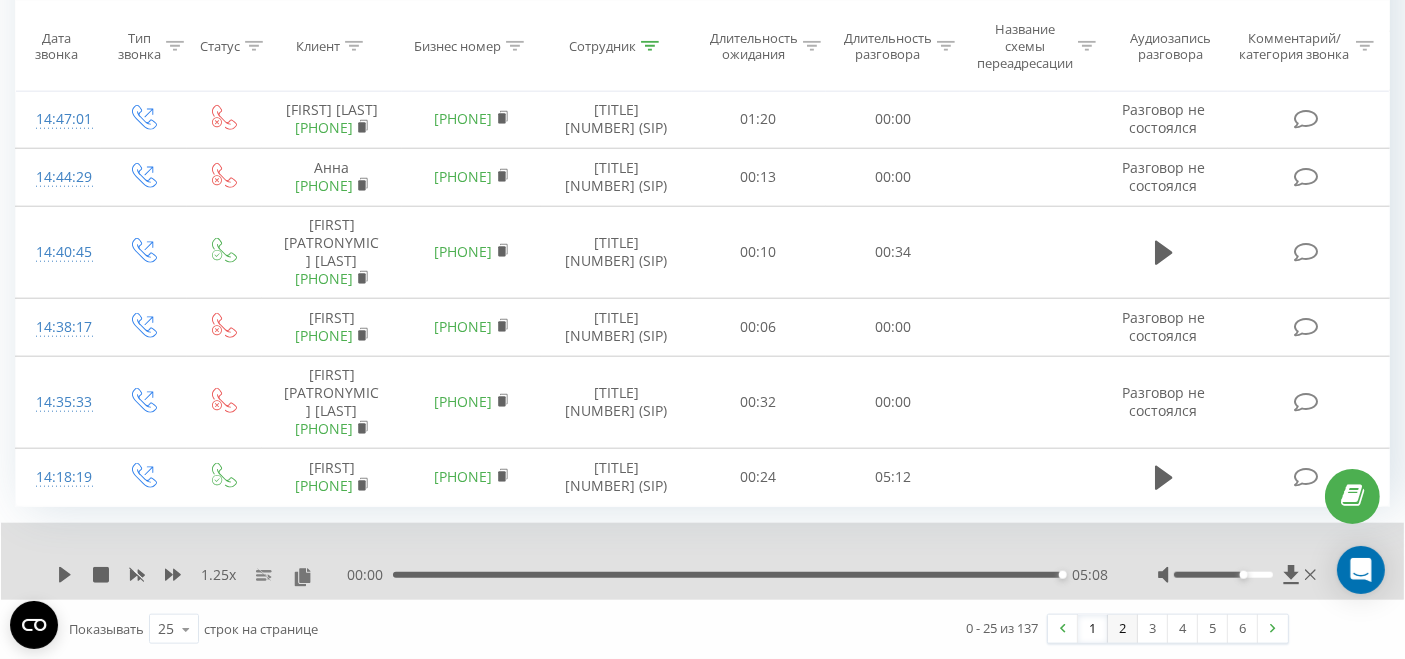 click on "2" at bounding box center (1123, 629) 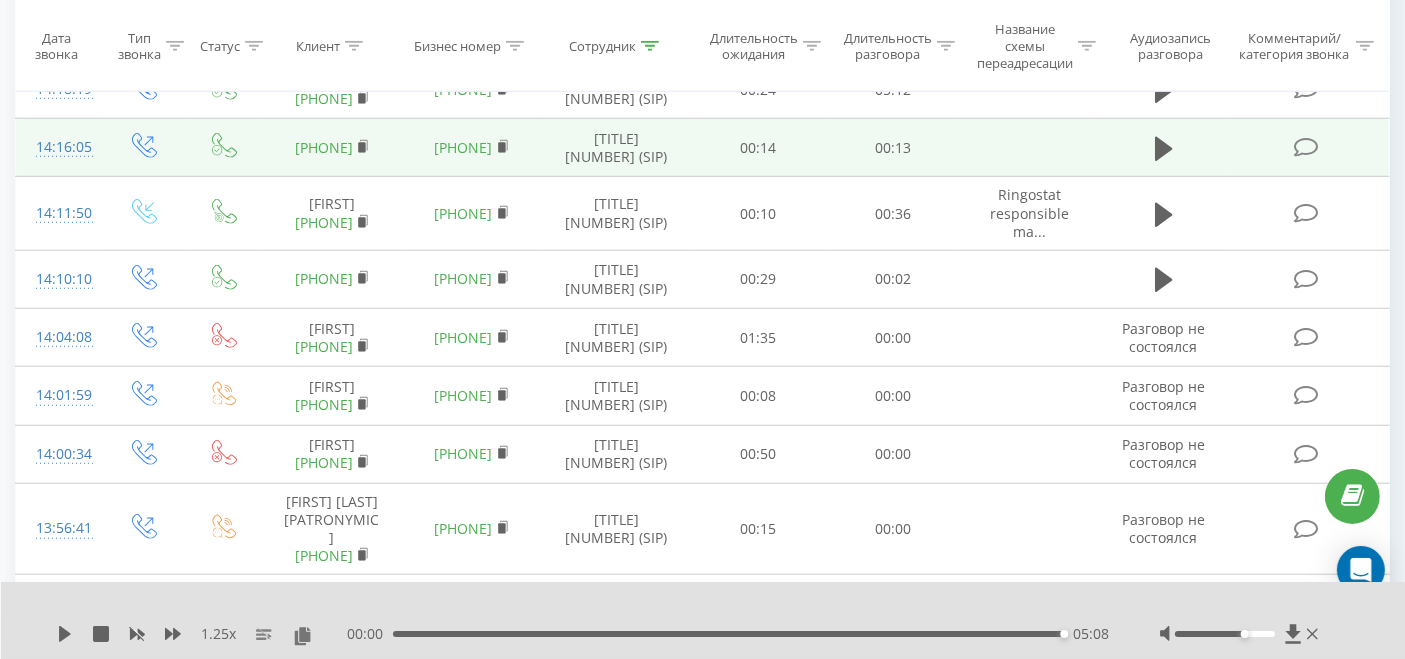 scroll, scrollTop: 1590, scrollLeft: 0, axis: vertical 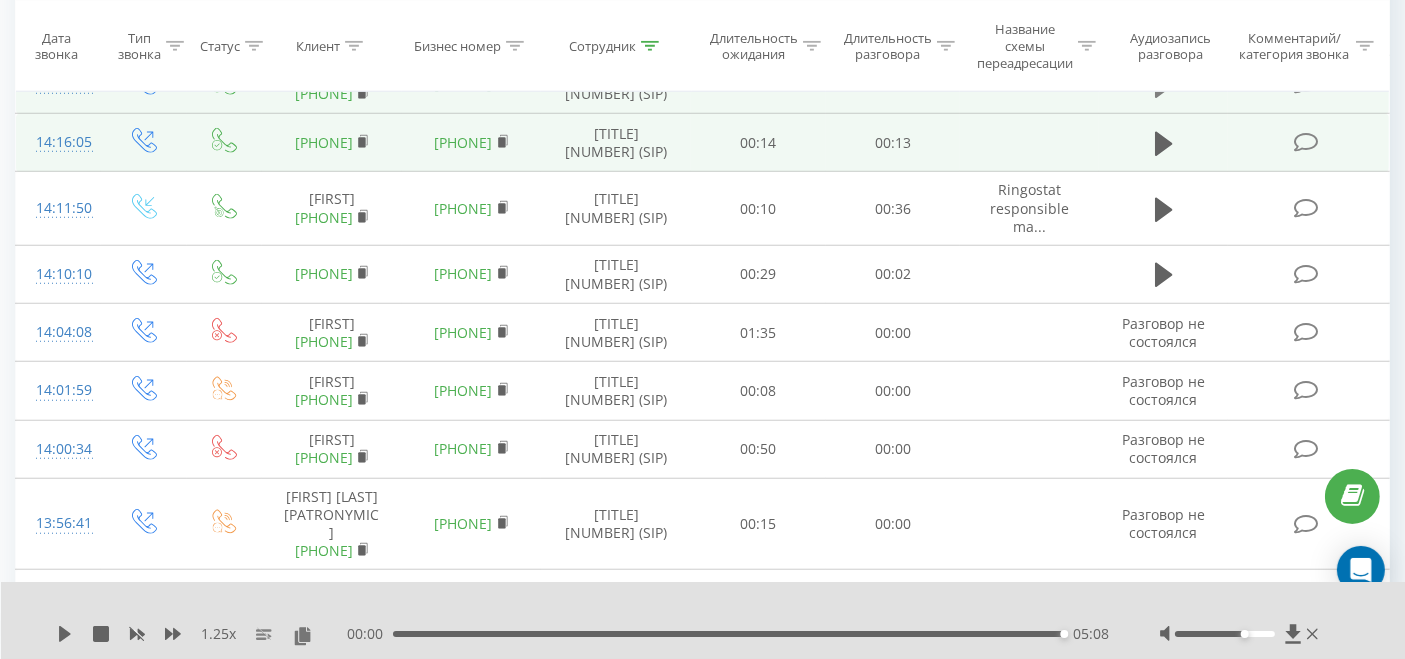 click 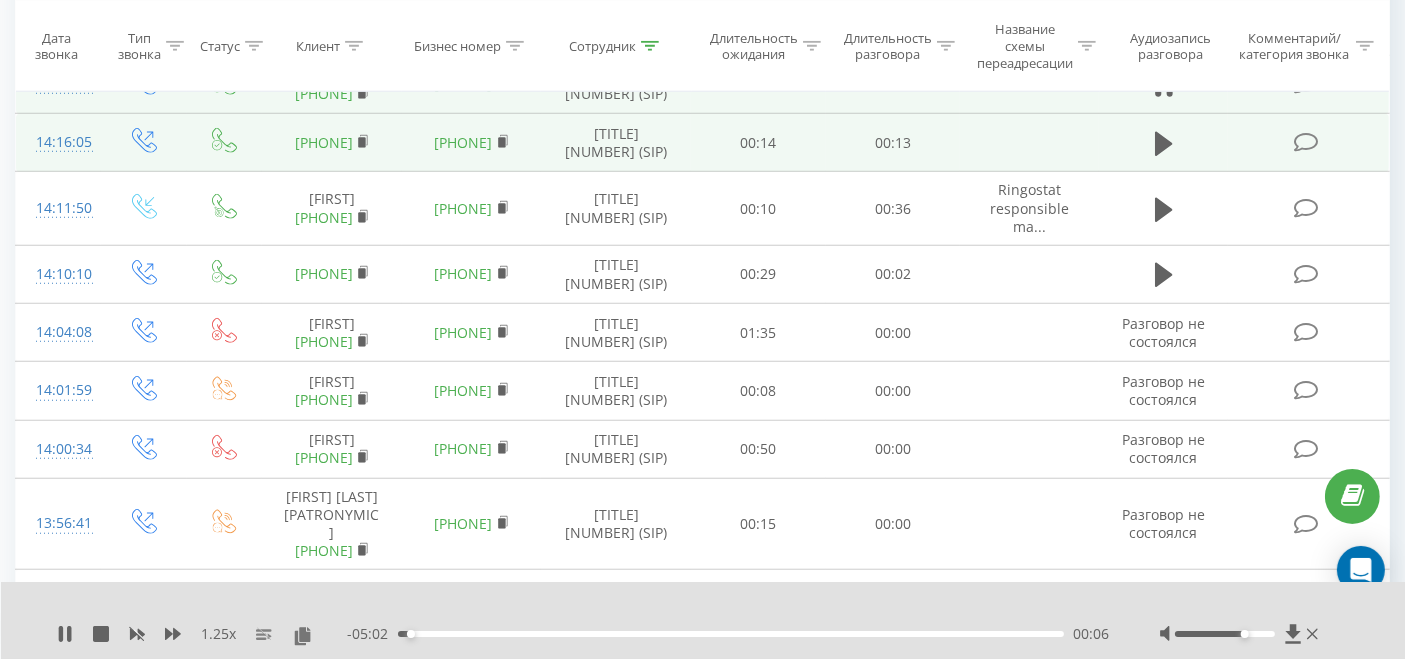 click on "00:06" at bounding box center (731, 634) 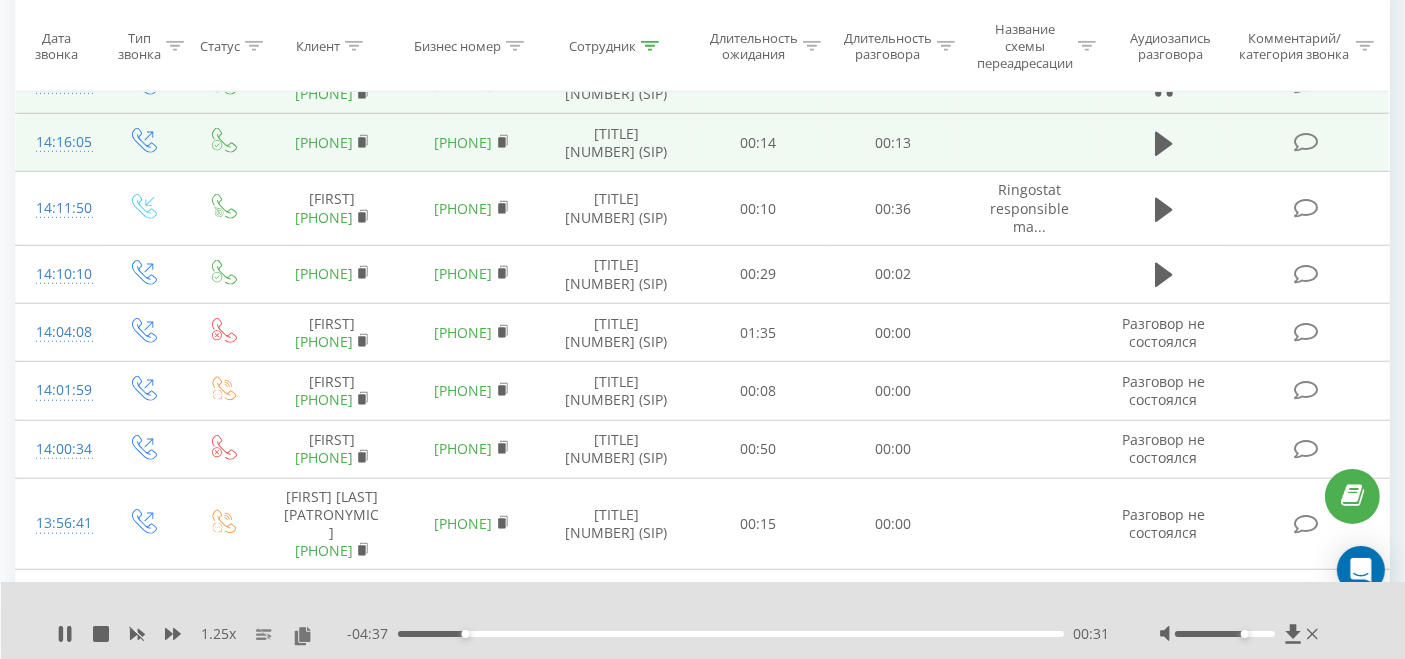 click at bounding box center (1163, 143) 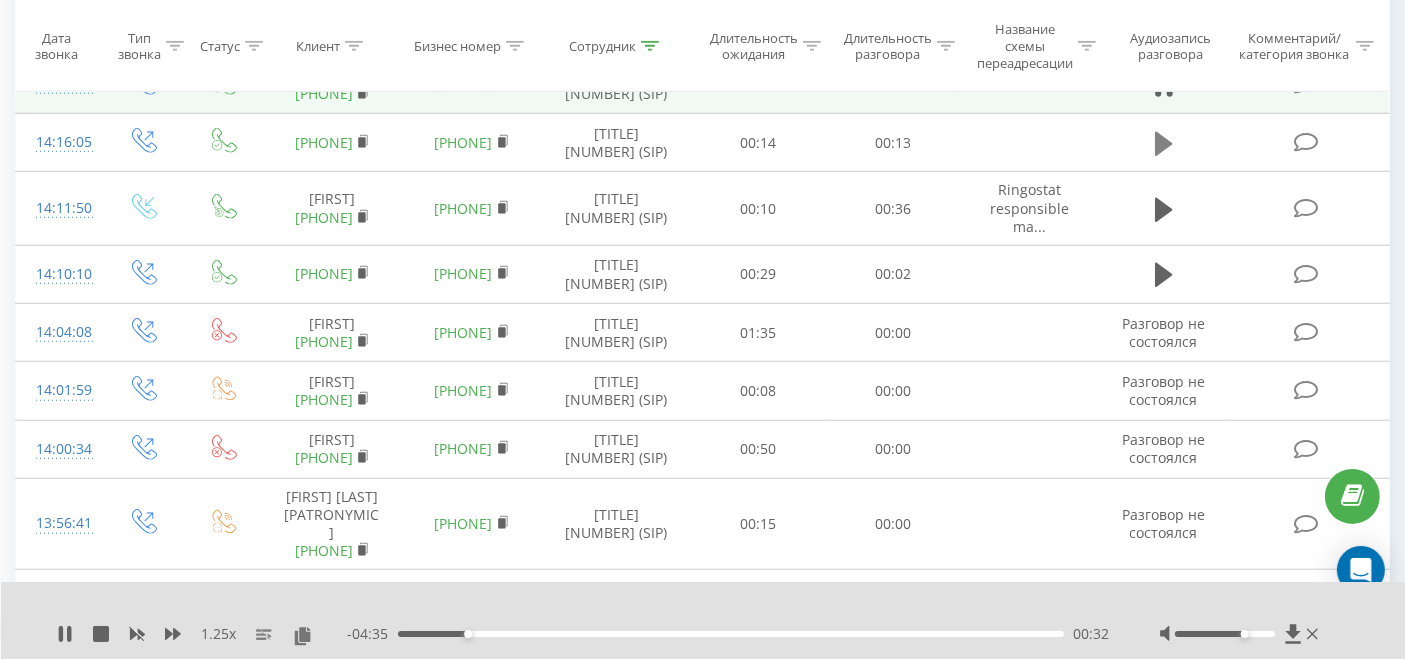 click 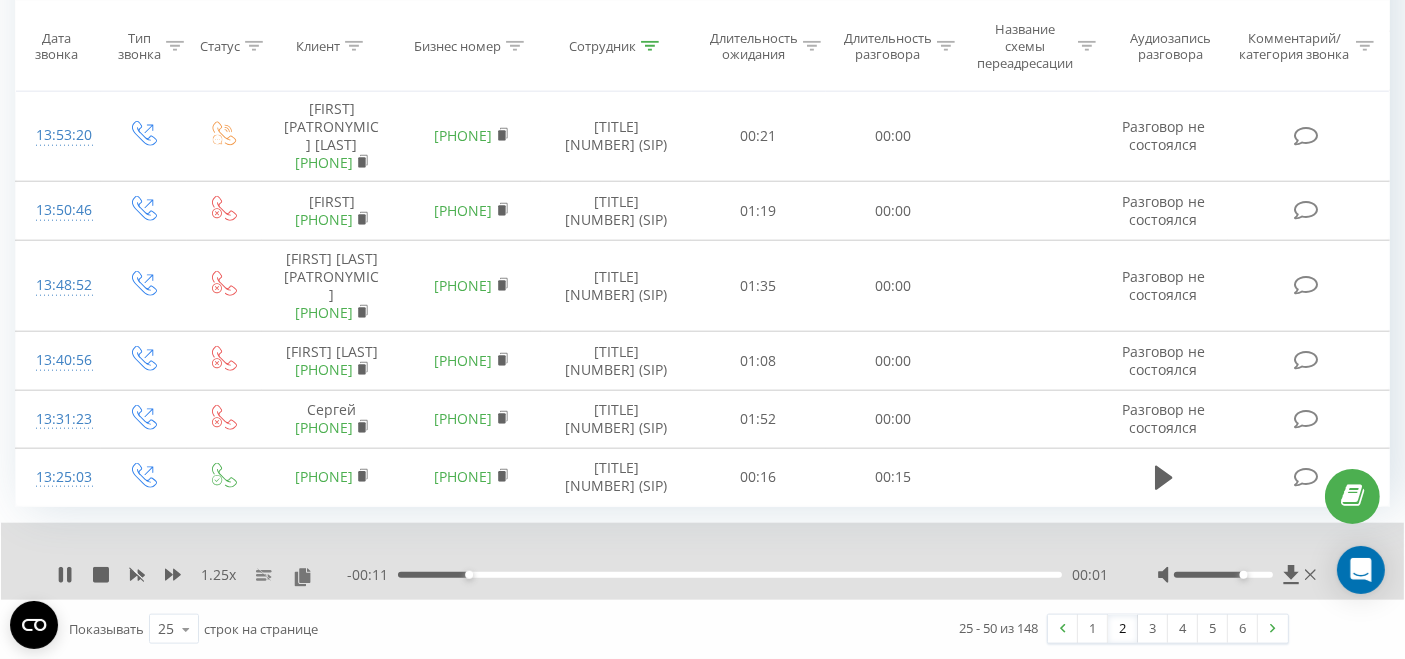 scroll, scrollTop: 2457, scrollLeft: 0, axis: vertical 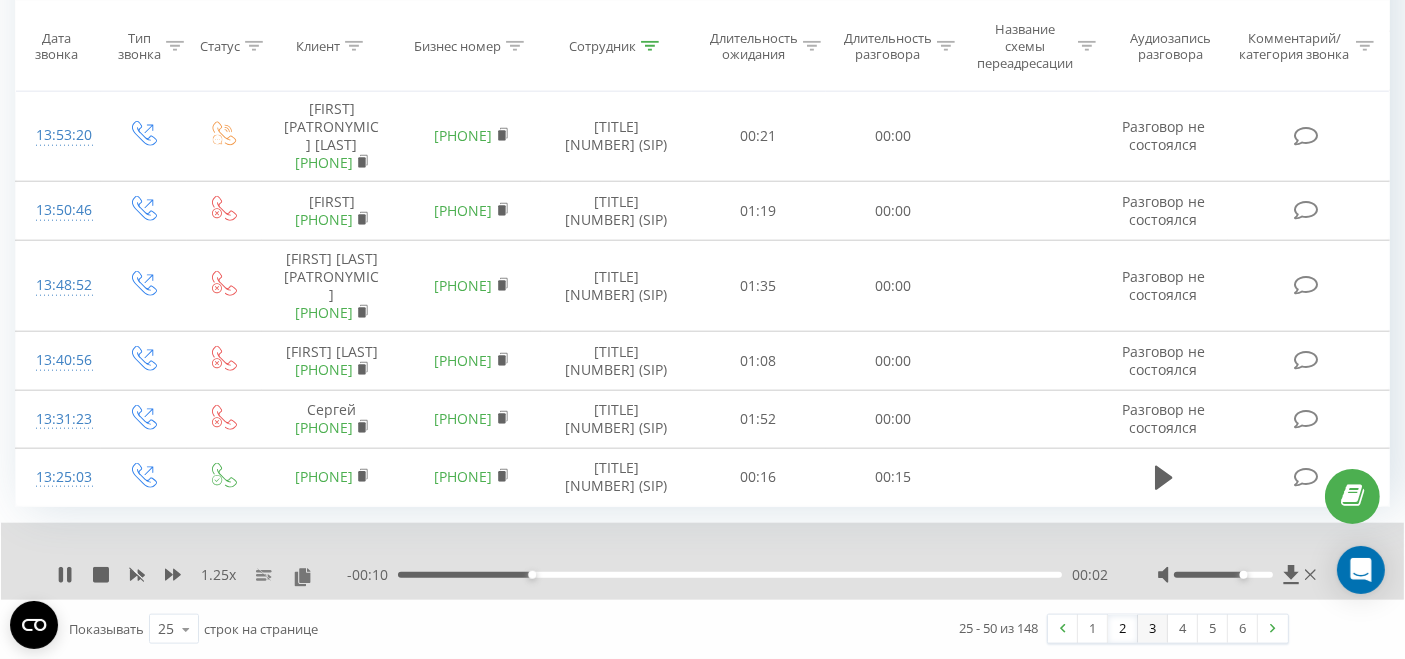 click on "3" at bounding box center (1153, 629) 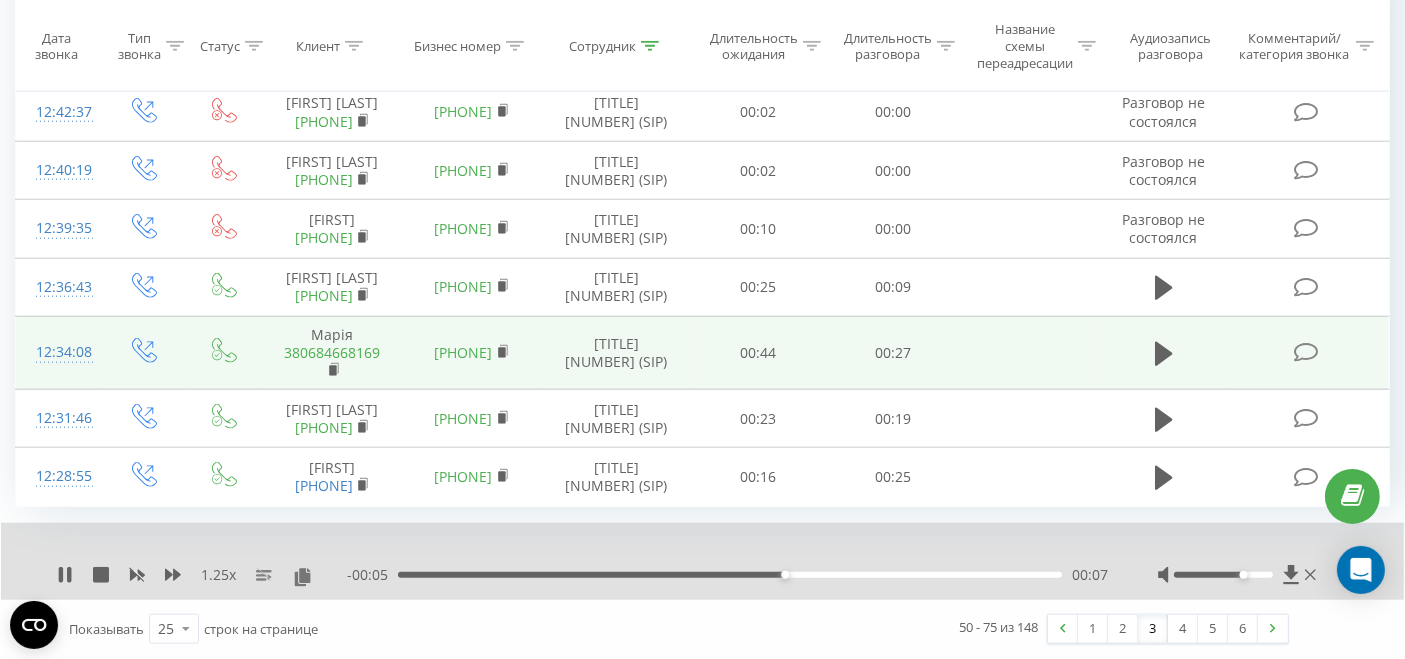 scroll, scrollTop: 2417, scrollLeft: 0, axis: vertical 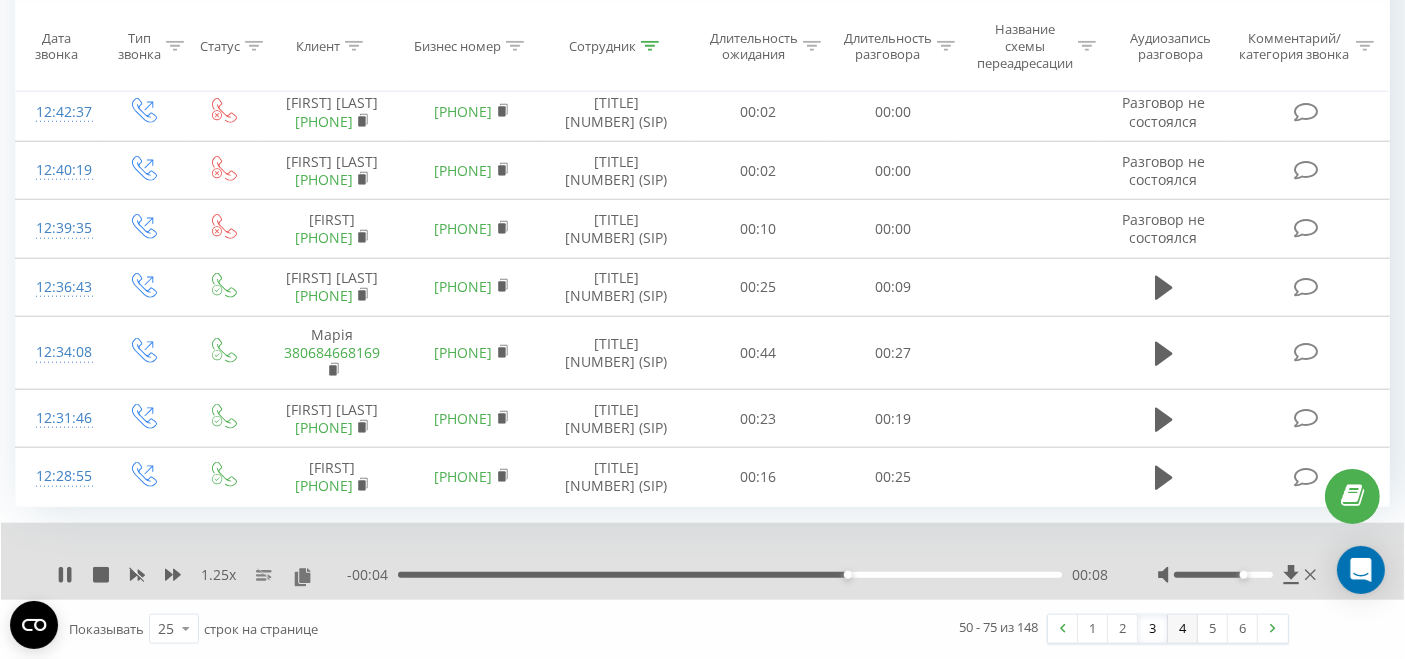 click on "4" at bounding box center [1183, 629] 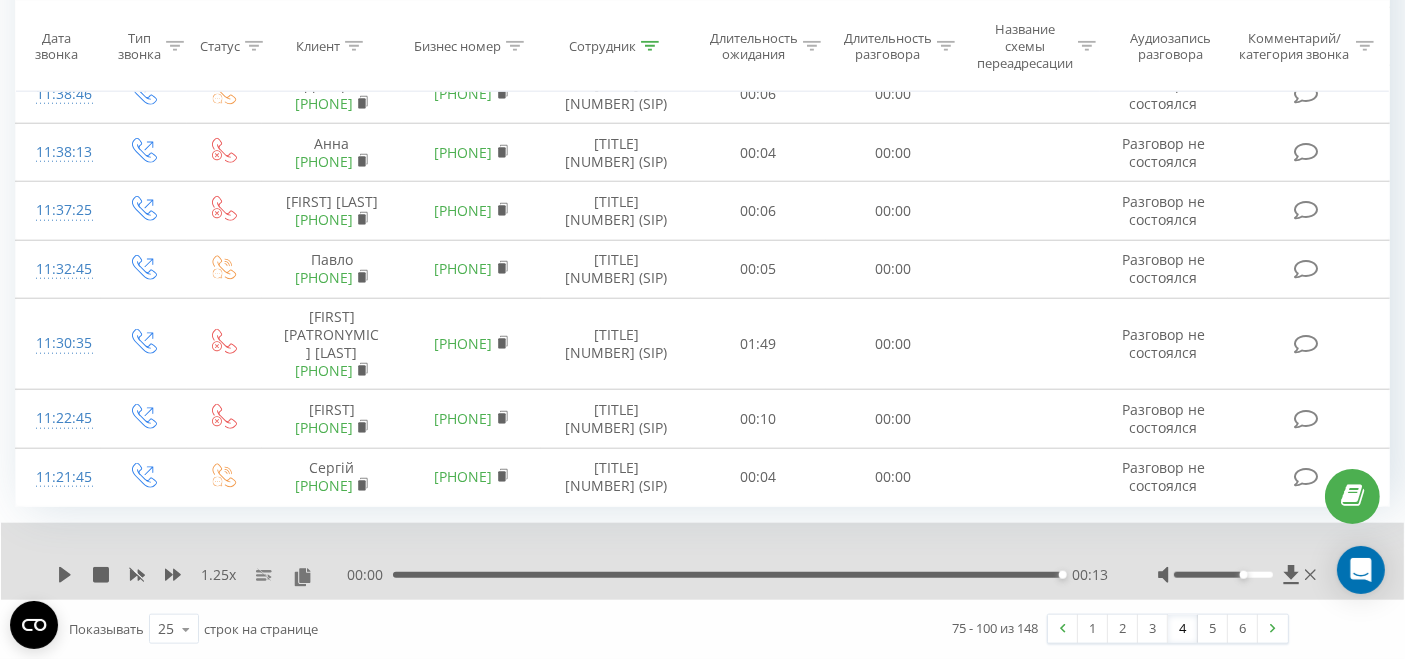 scroll, scrollTop: 2433, scrollLeft: 0, axis: vertical 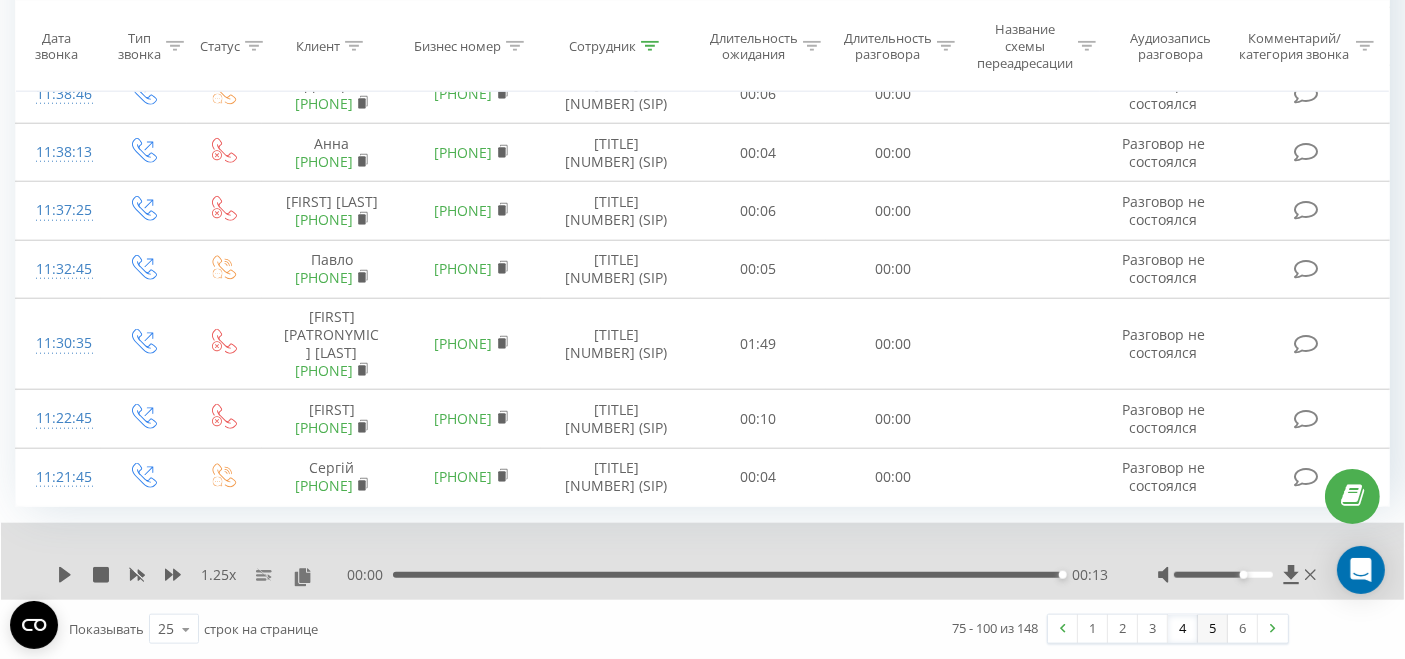 click on "5" at bounding box center [1213, 629] 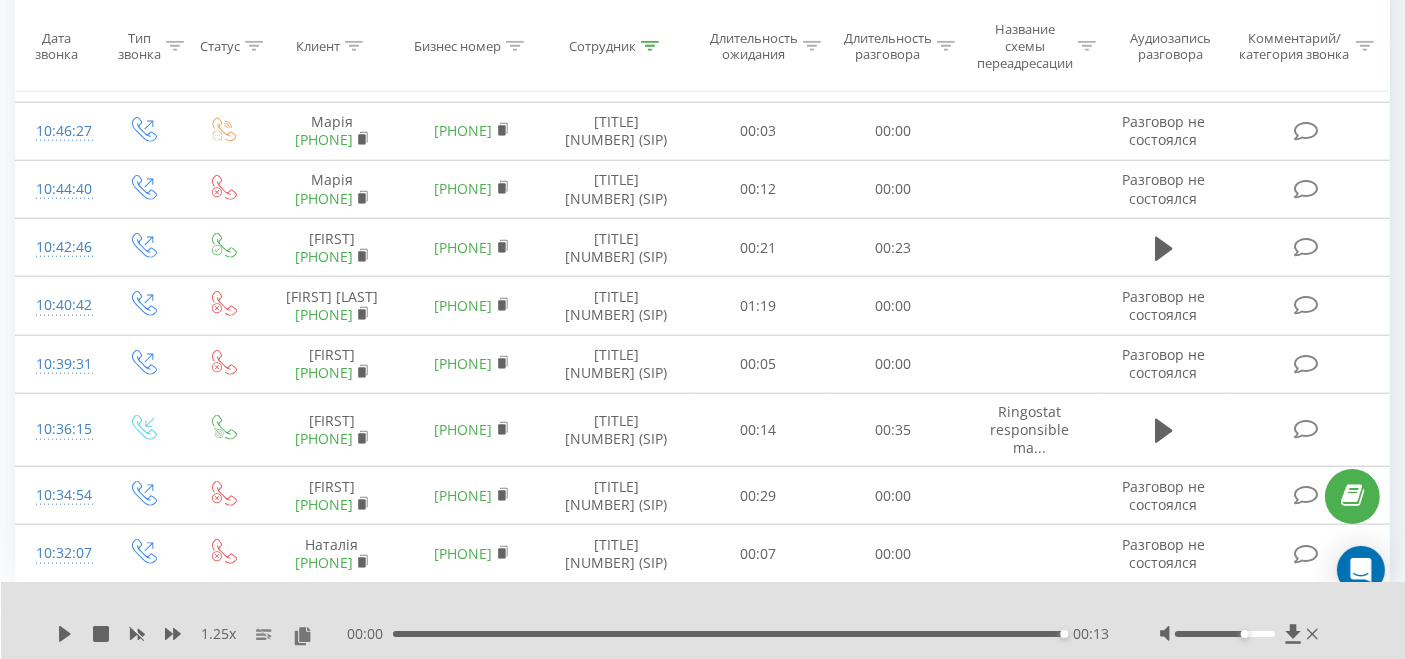 scroll, scrollTop: 1923, scrollLeft: 0, axis: vertical 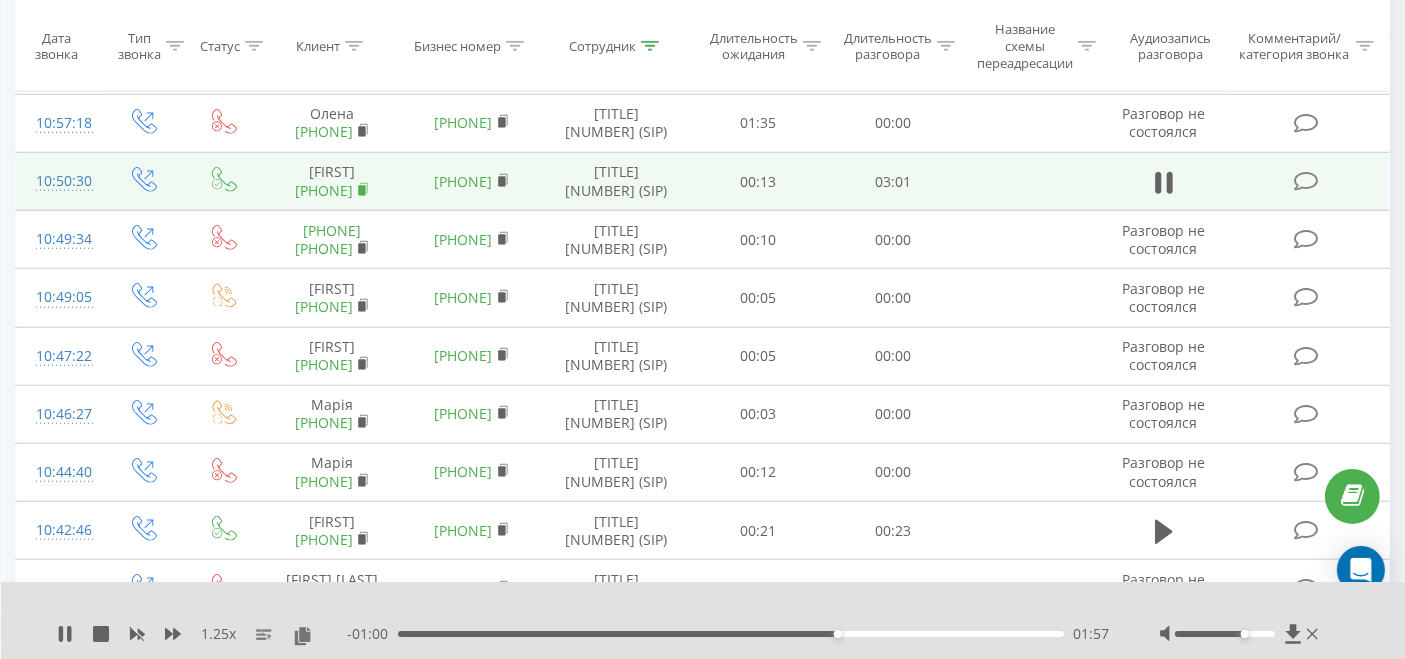 click 